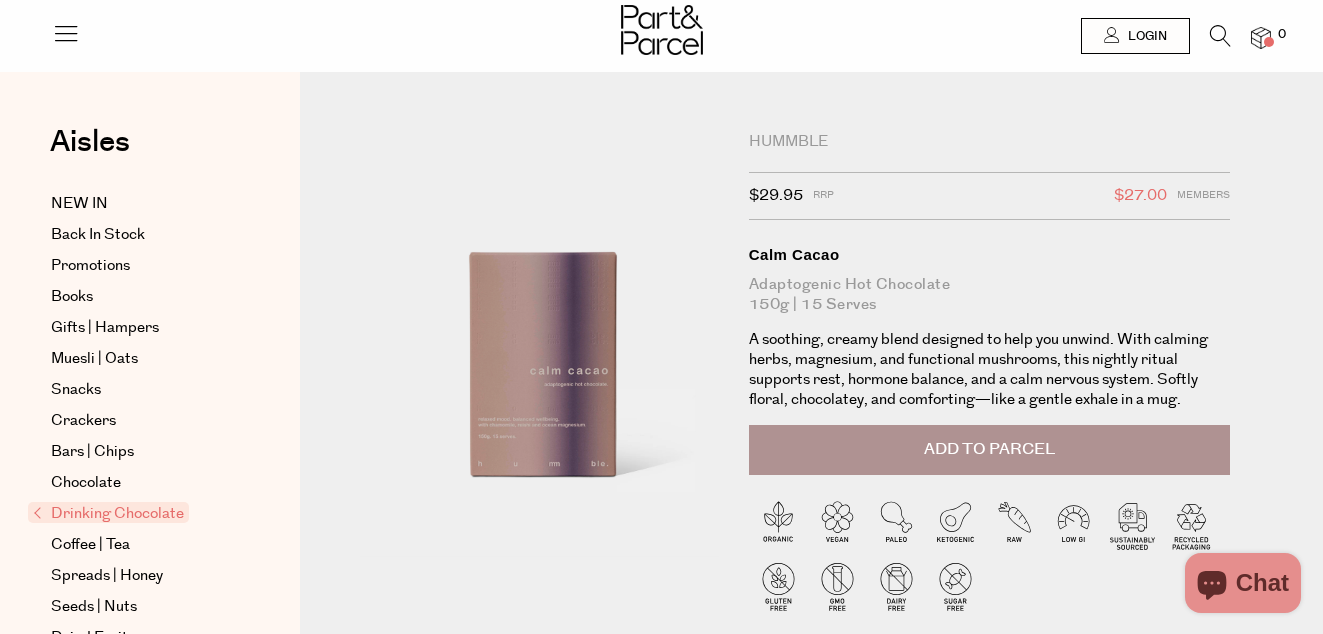 scroll, scrollTop: 0, scrollLeft: 0, axis: both 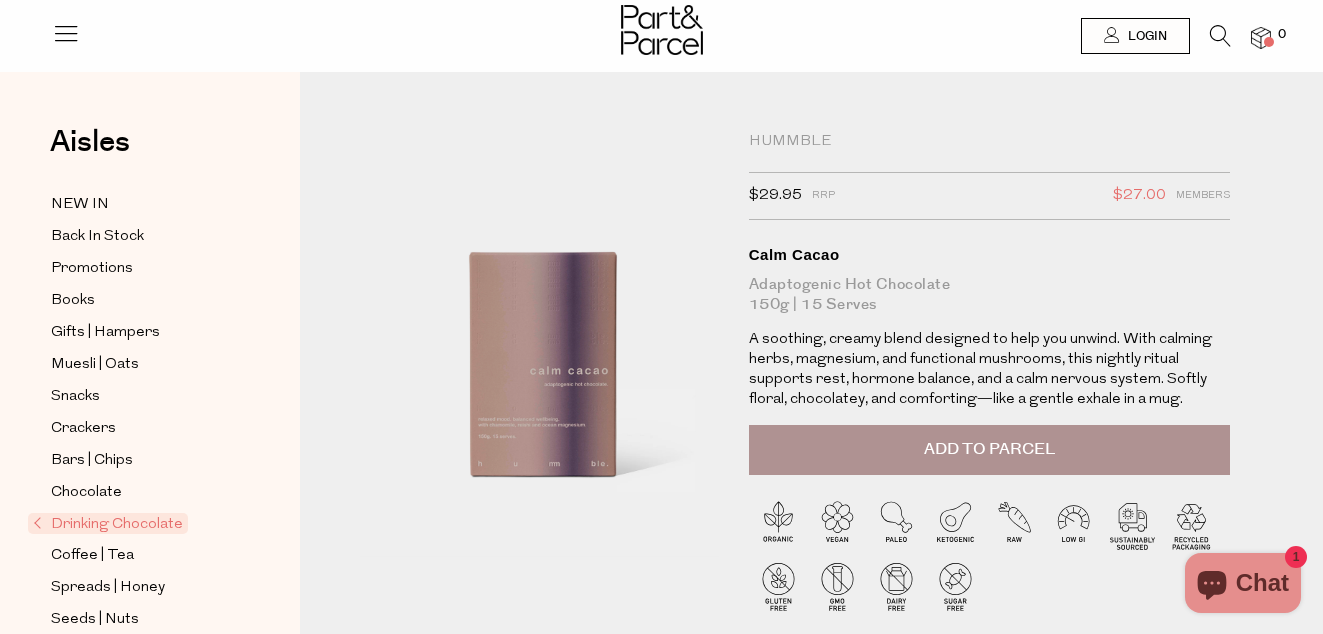 click on "Add to Parcel" at bounding box center [990, 450] 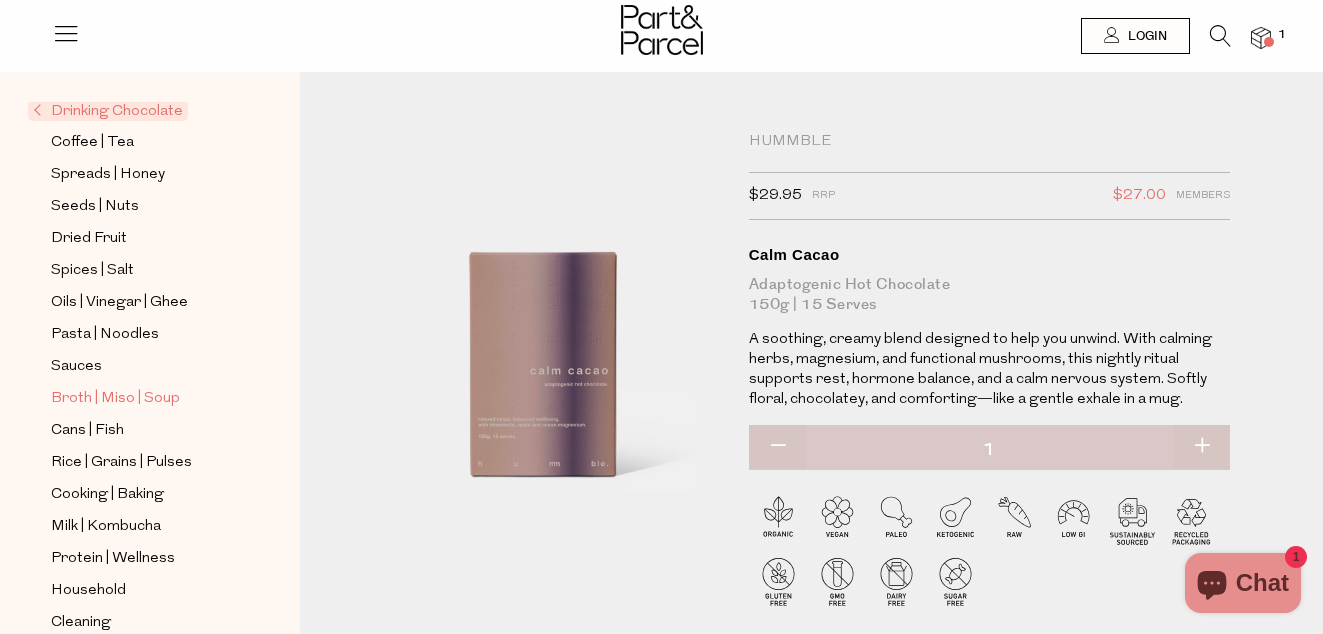 scroll, scrollTop: 411, scrollLeft: 0, axis: vertical 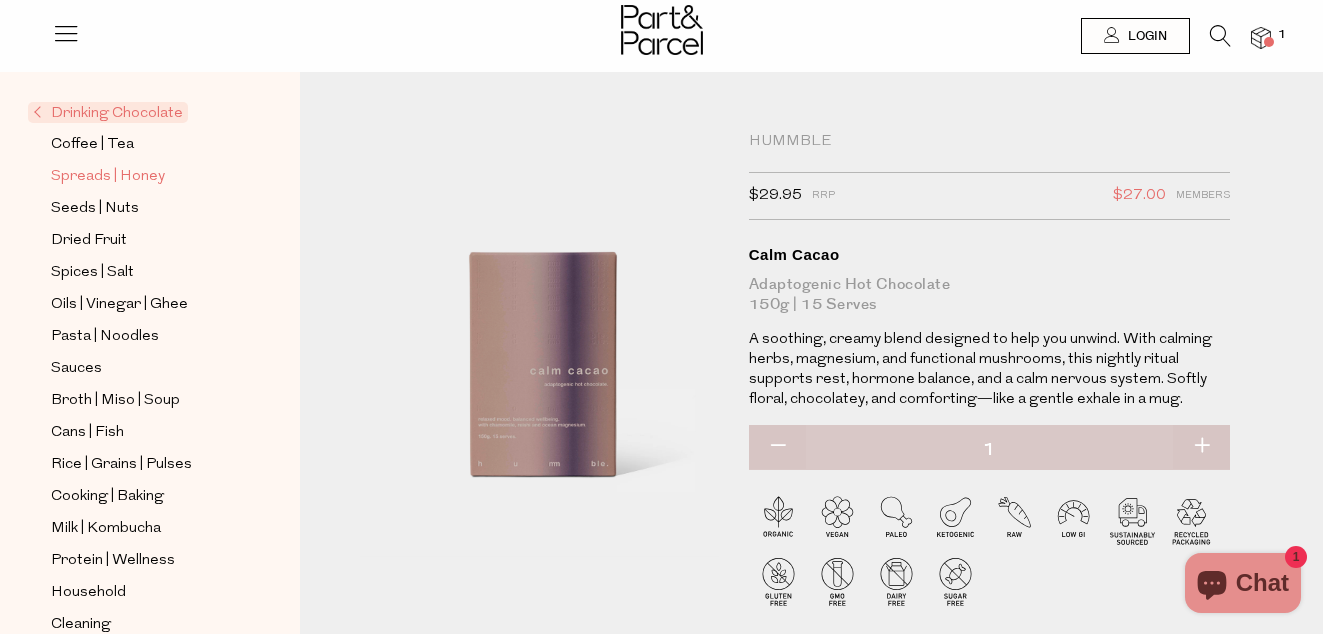 click on "Spreads | Honey" at bounding box center [108, 177] 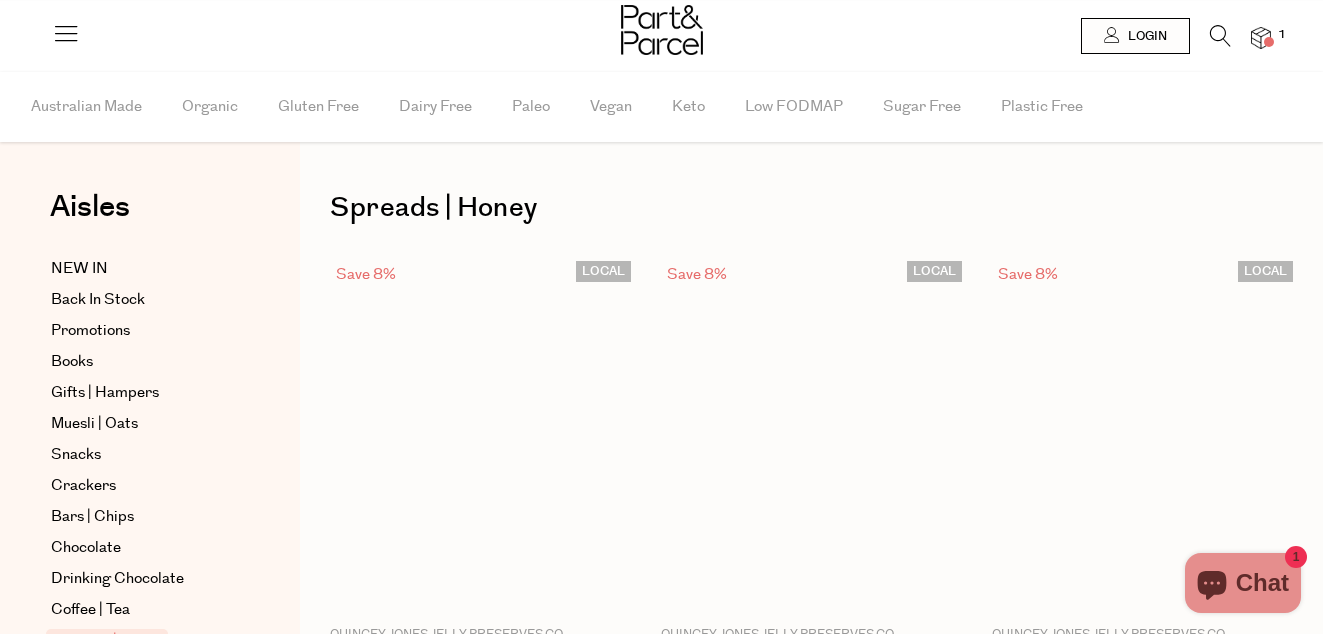 scroll, scrollTop: 0, scrollLeft: 0, axis: both 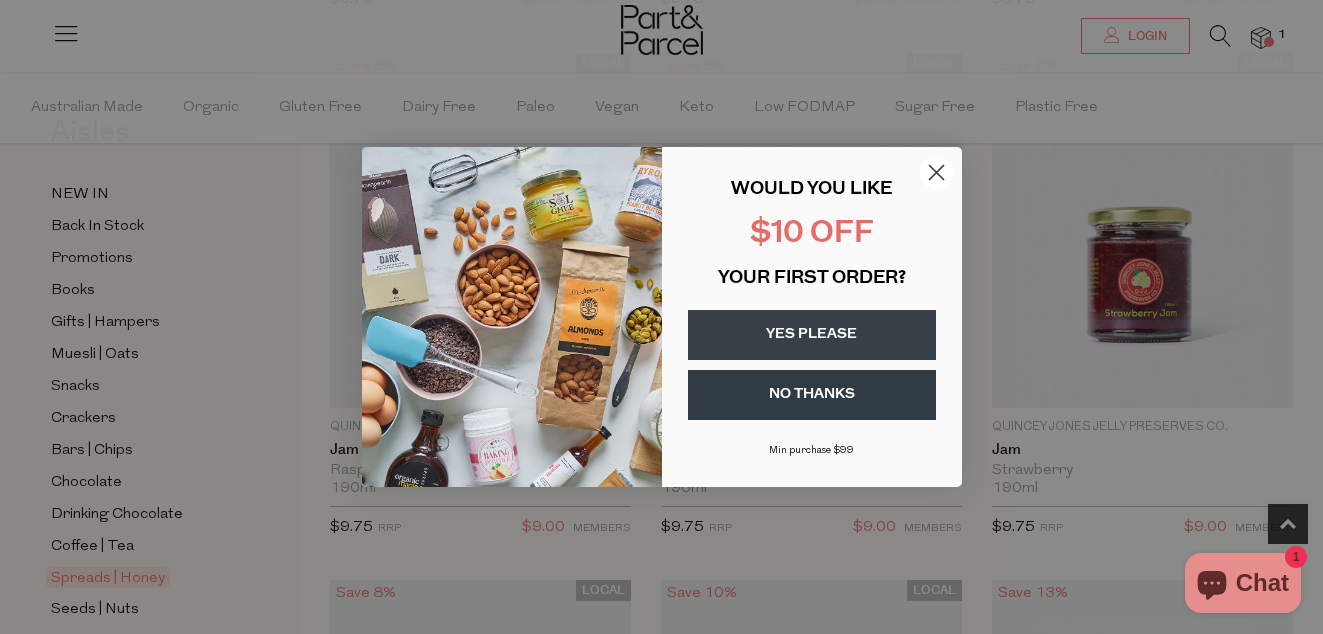 click 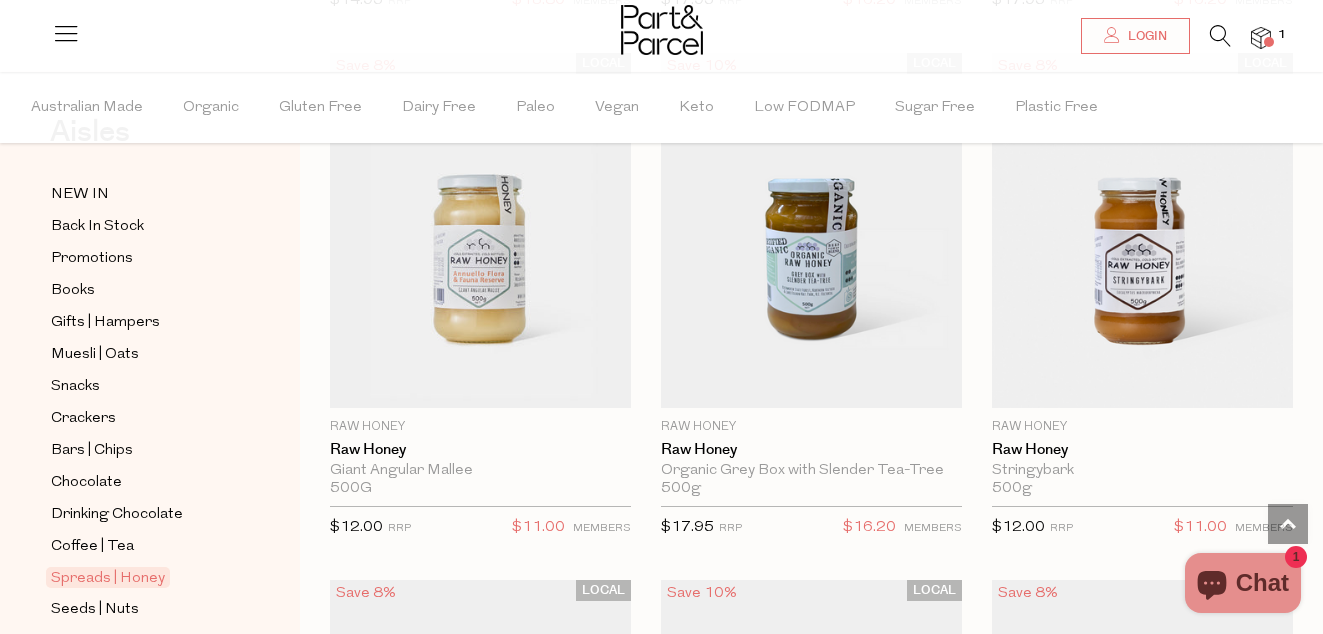 scroll, scrollTop: 7586, scrollLeft: 0, axis: vertical 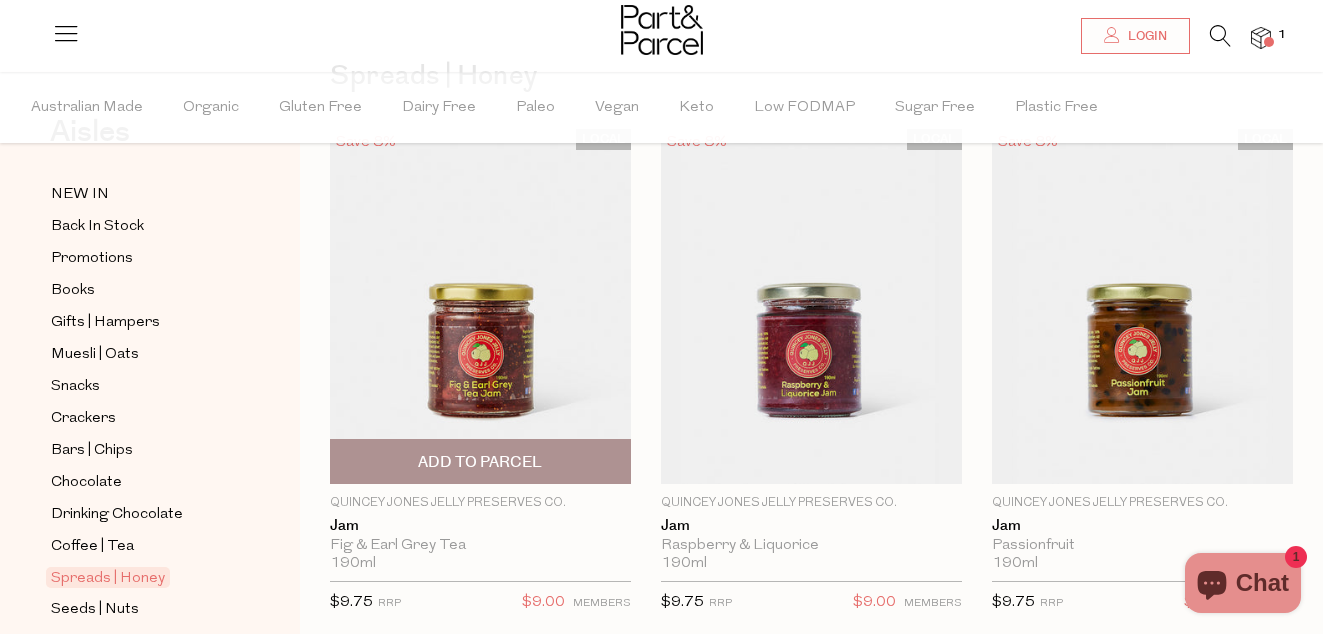 click on "Add To Parcel" at bounding box center (480, 461) 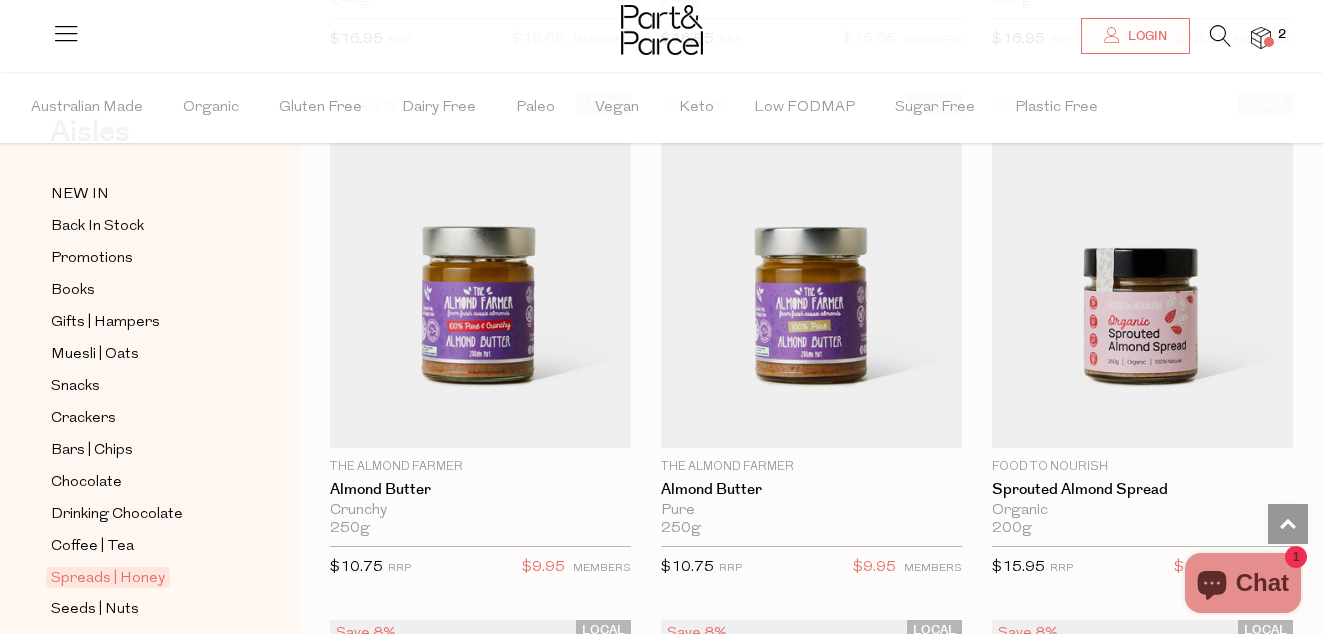 scroll, scrollTop: 5921, scrollLeft: 0, axis: vertical 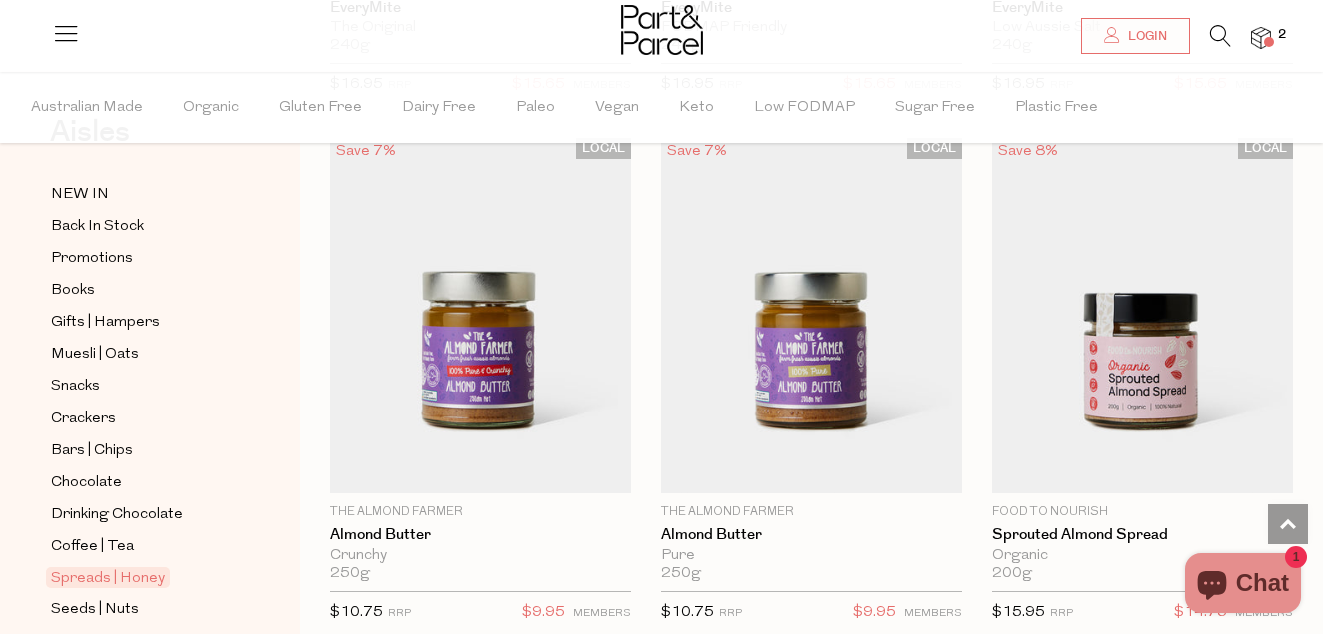 click on "Add To Parcel" at bounding box center (480, 480) 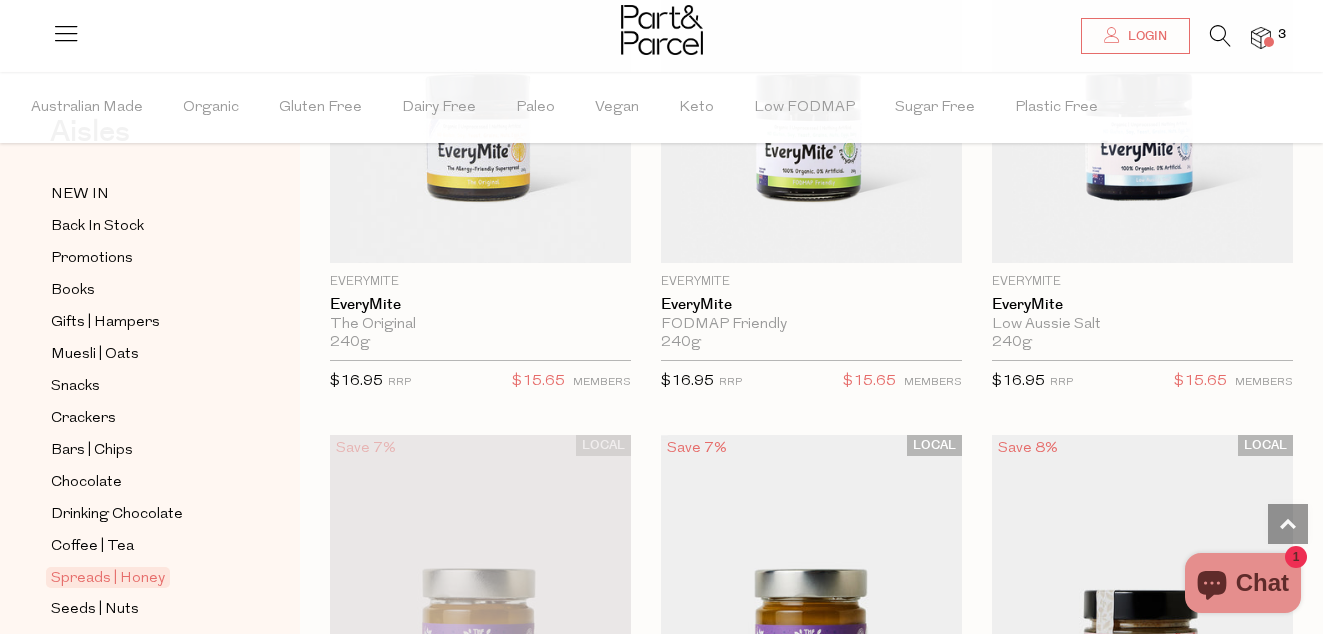 scroll, scrollTop: 5622, scrollLeft: 0, axis: vertical 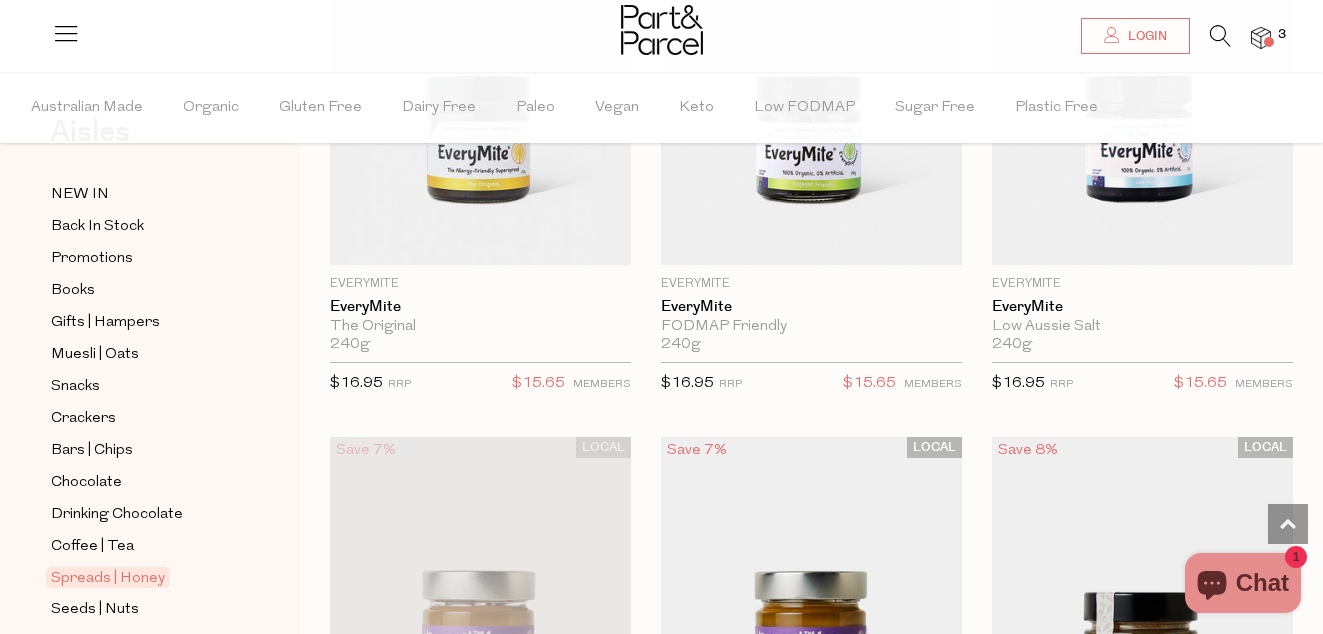 click at bounding box center (1220, 36) 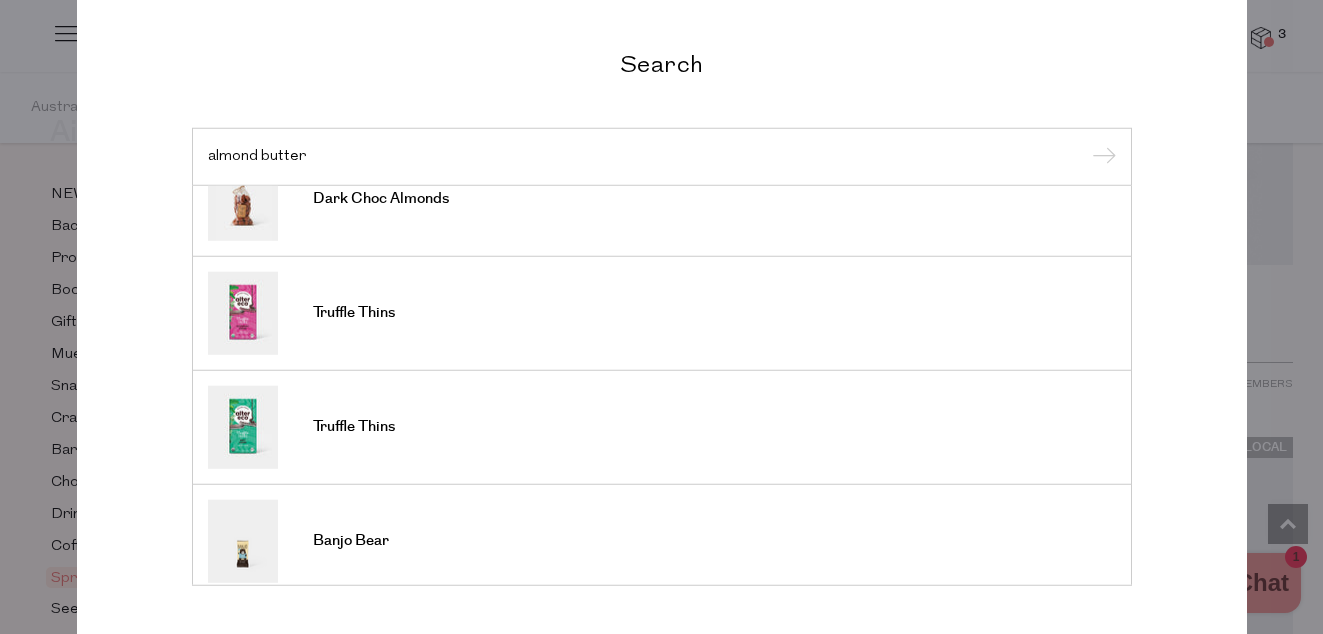 scroll, scrollTop: 740, scrollLeft: 0, axis: vertical 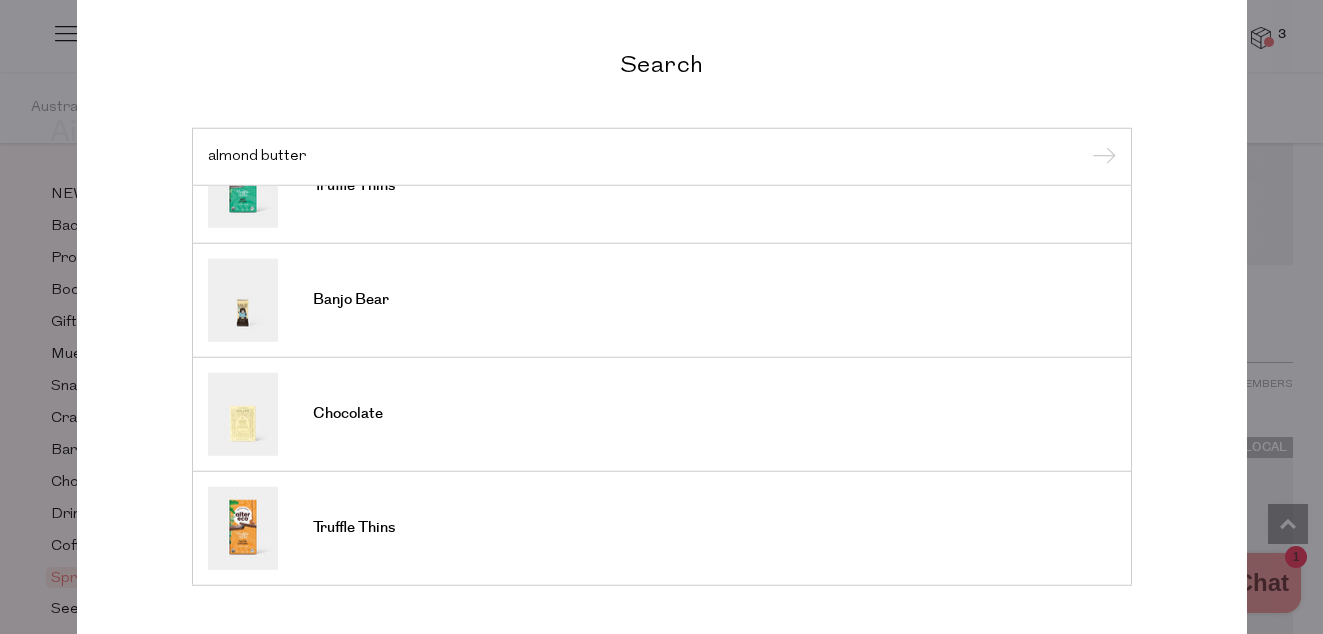 type on "almond butter" 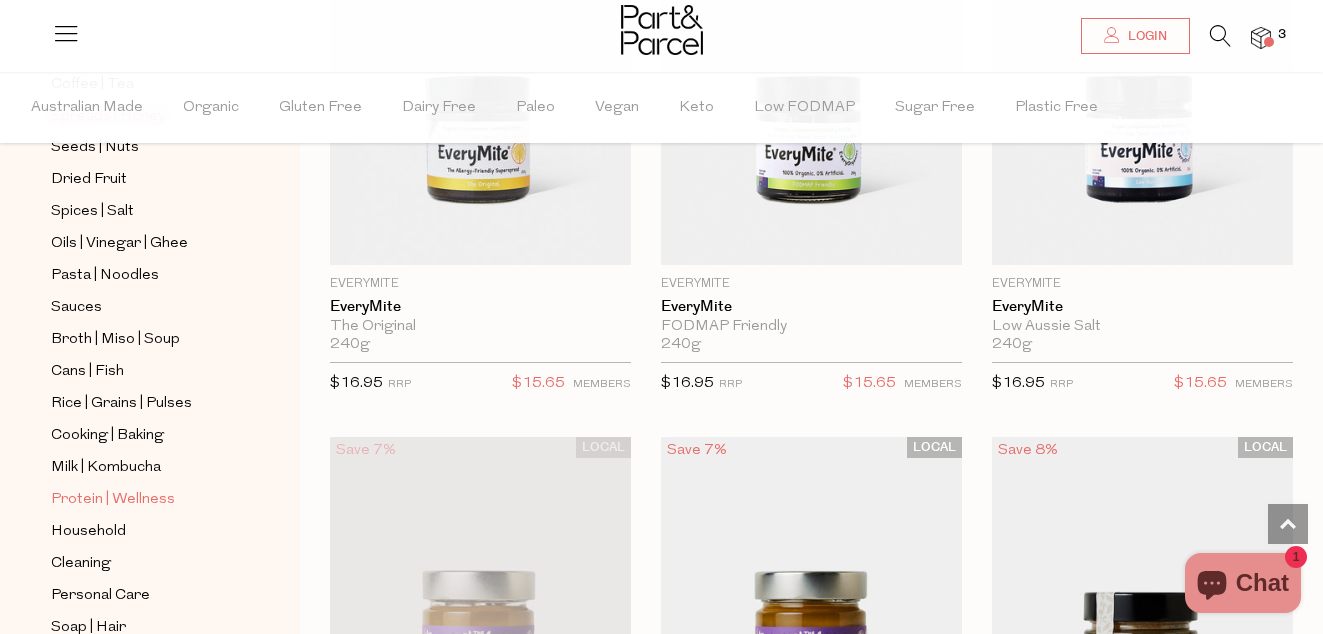 scroll, scrollTop: 688, scrollLeft: 0, axis: vertical 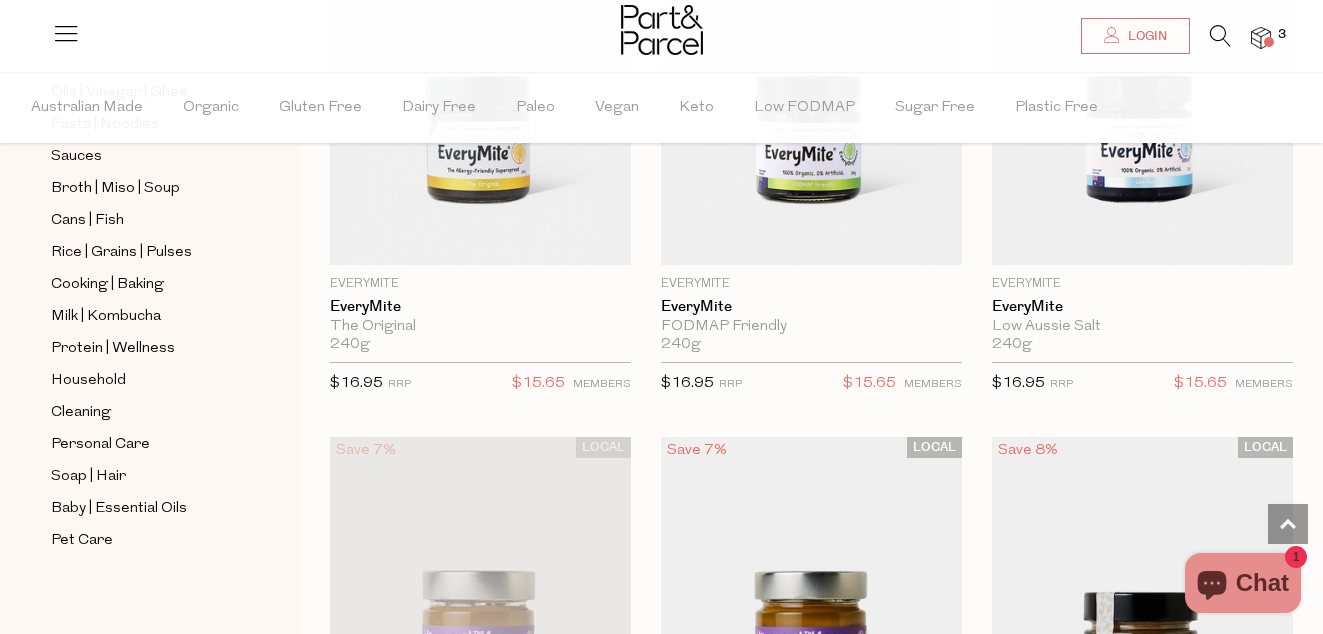 click at bounding box center [1269, 42] 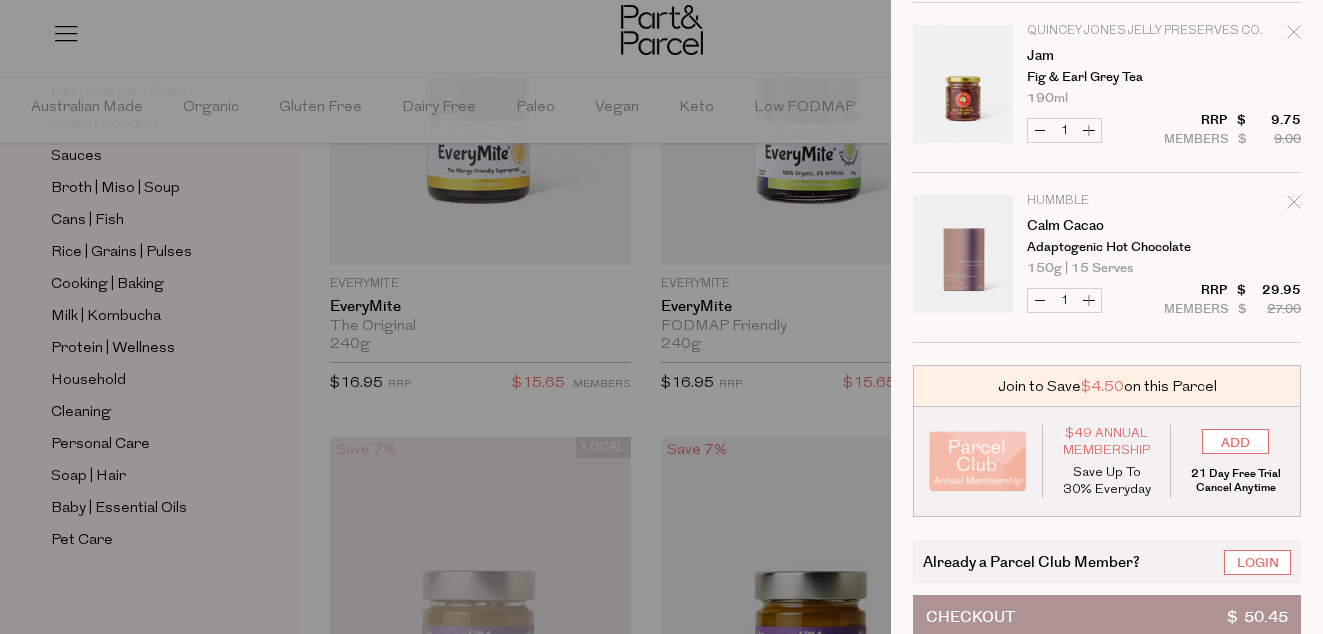 scroll, scrollTop: 245, scrollLeft: 0, axis: vertical 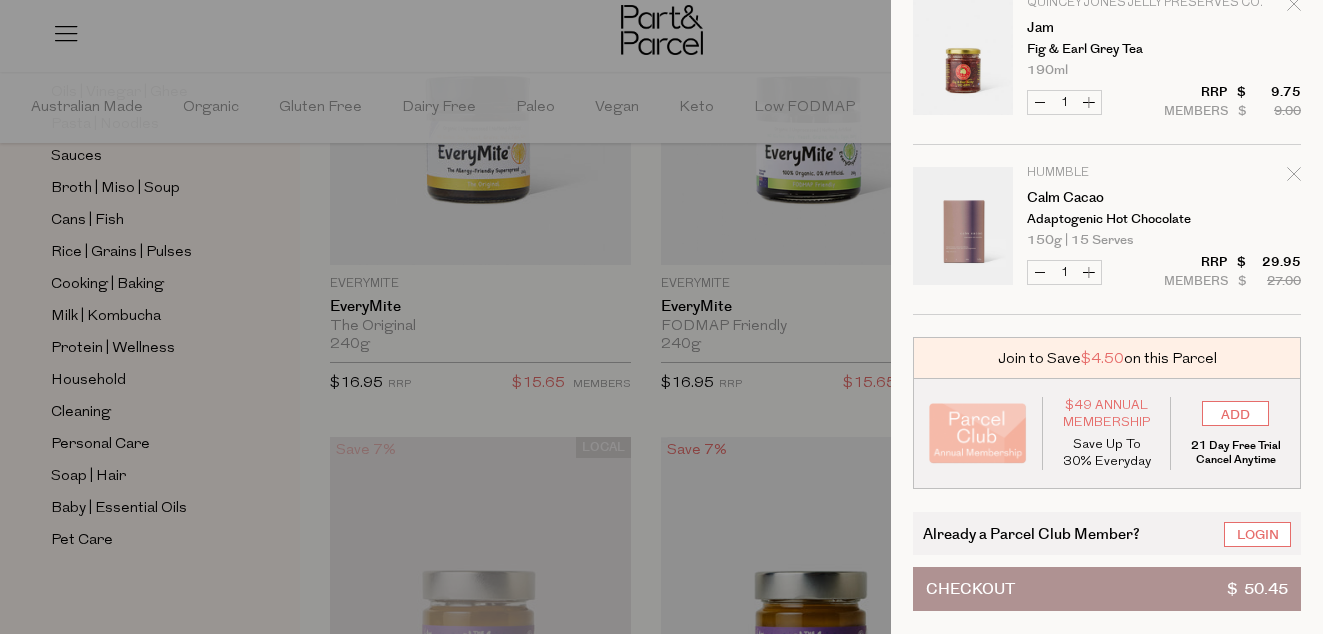 click on "Checkout" at bounding box center [970, 589] 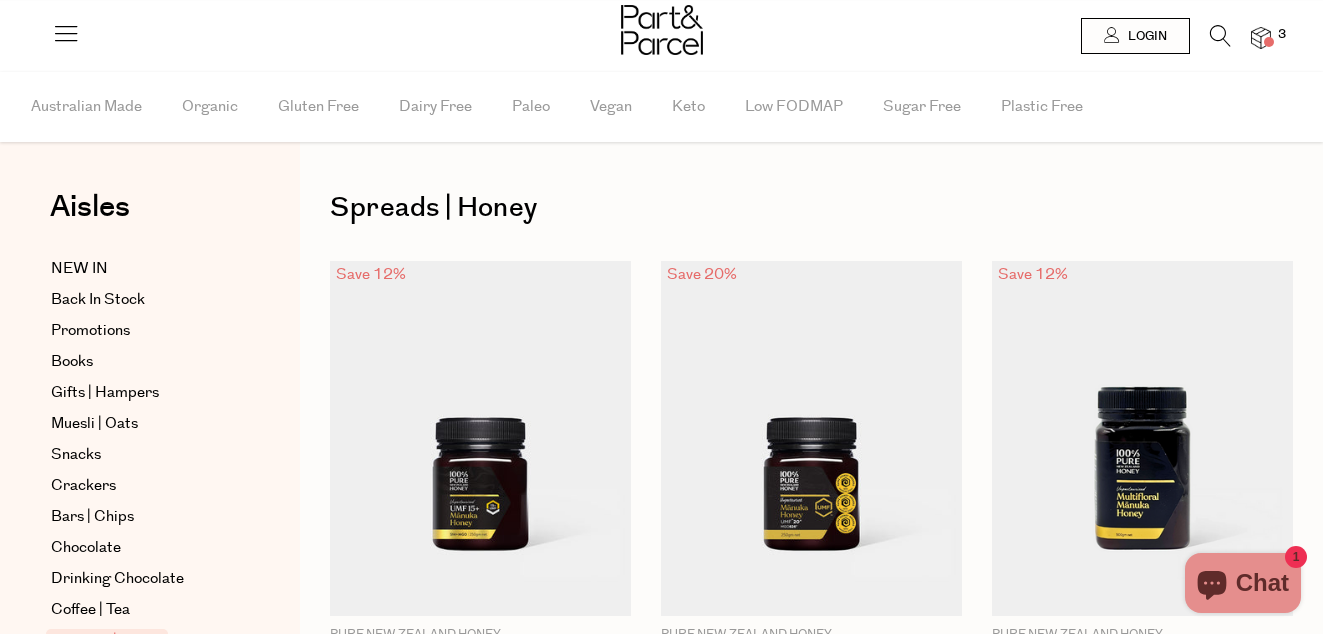 scroll, scrollTop: 0, scrollLeft: 0, axis: both 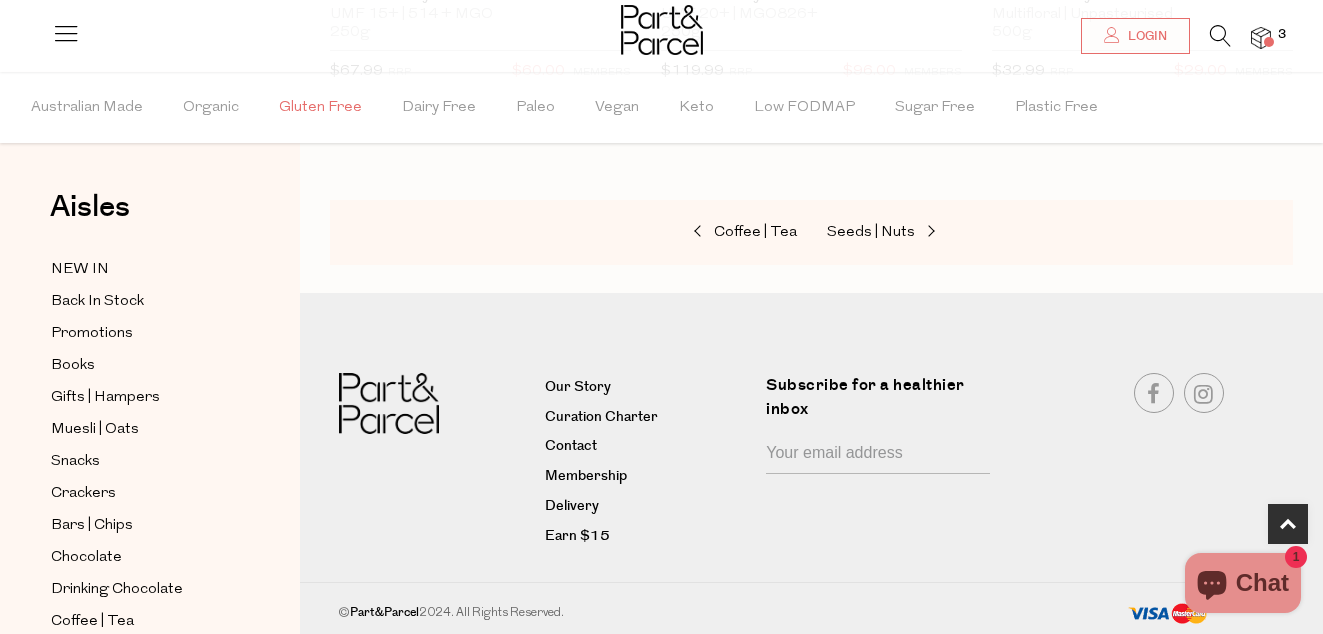 click on "Gluten Free" at bounding box center [320, 108] 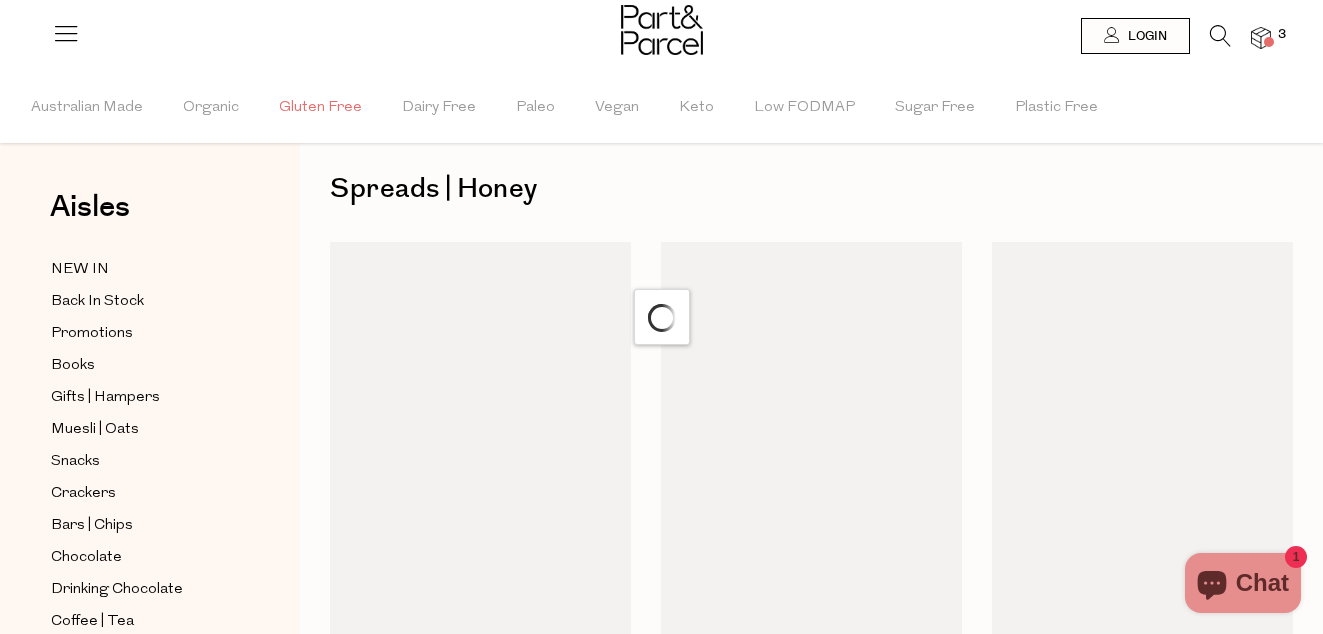 scroll, scrollTop: 0, scrollLeft: 0, axis: both 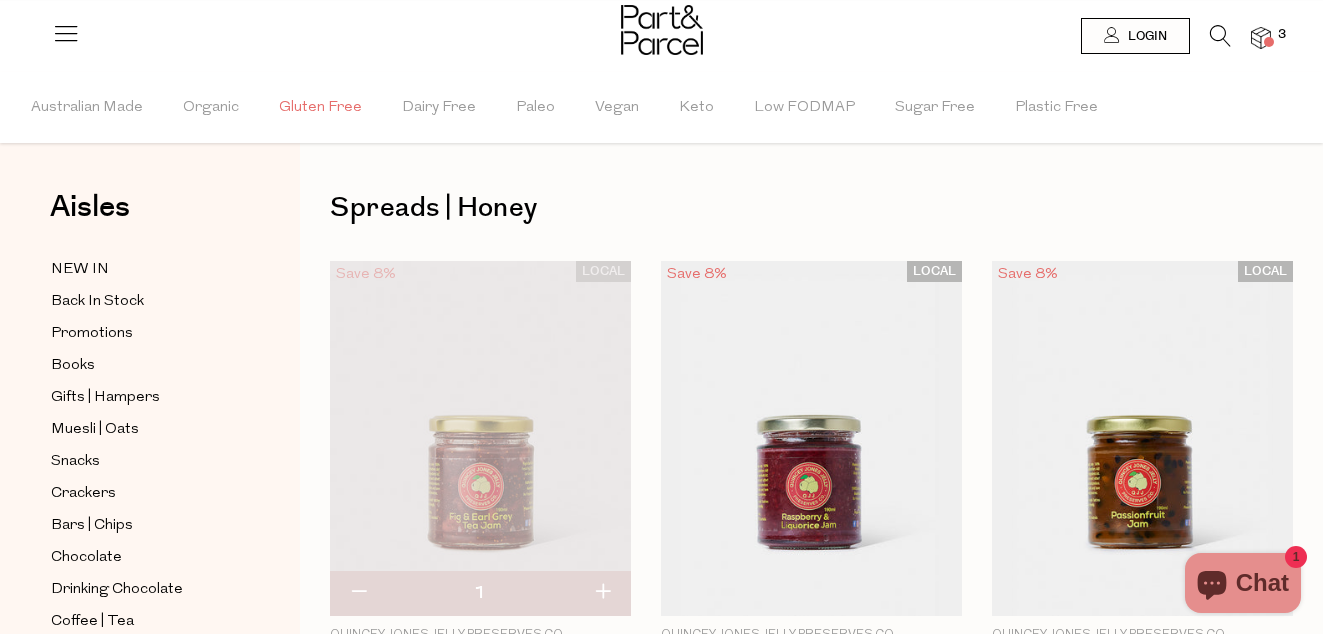 click on "Gluten Free" at bounding box center (320, 108) 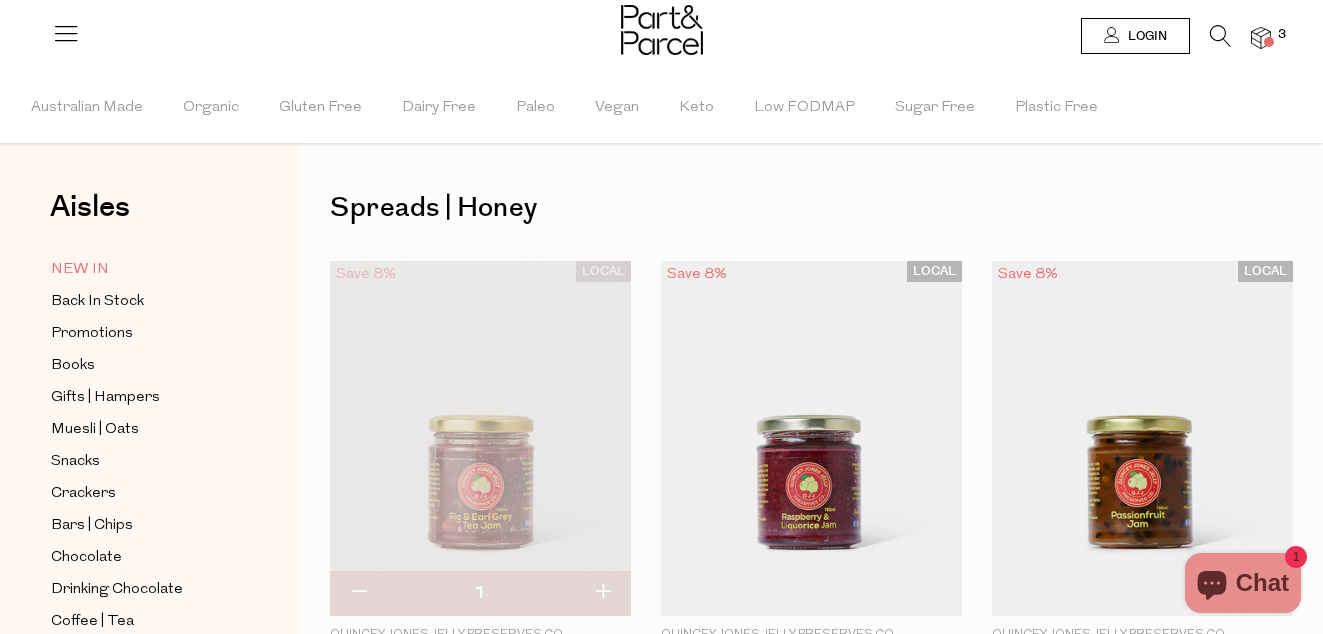 click on "NEW IN" at bounding box center (80, 270) 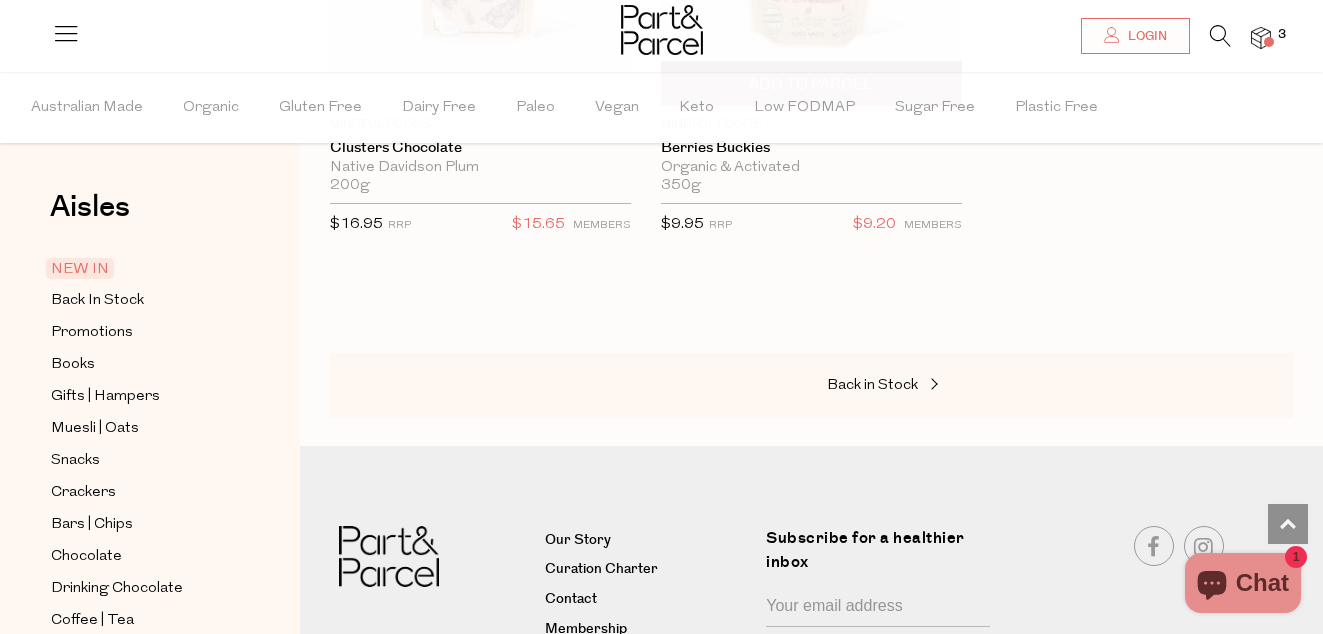 scroll, scrollTop: 4778, scrollLeft: 0, axis: vertical 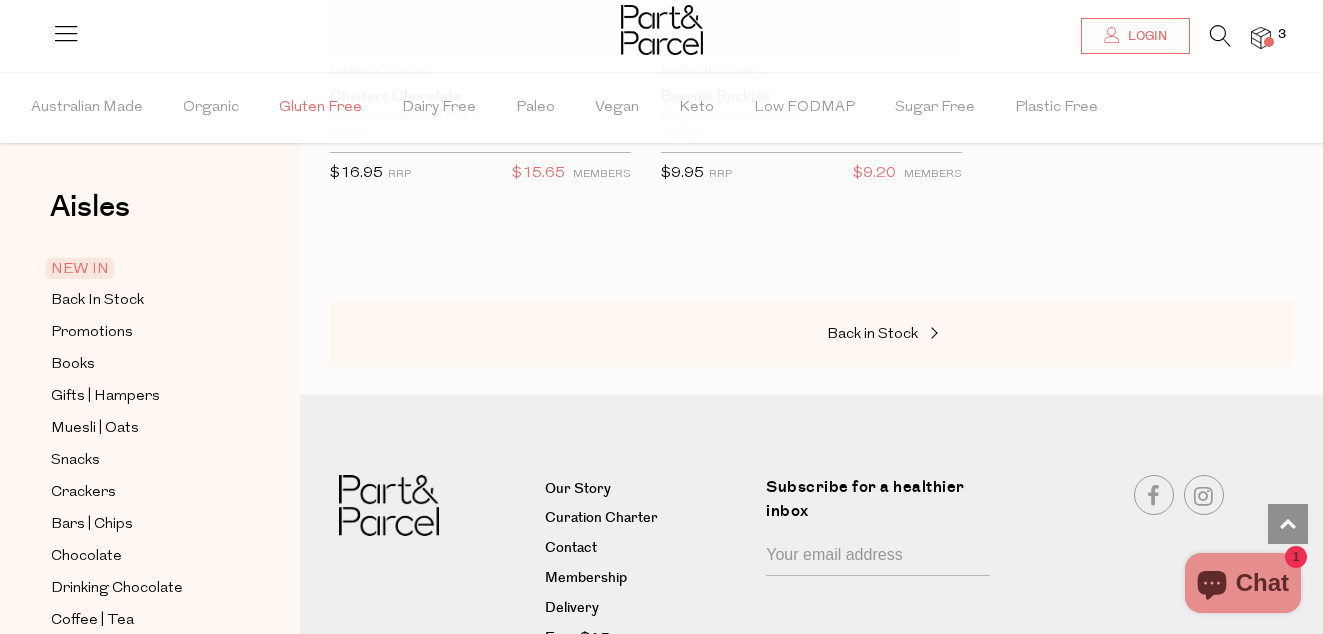 click on "Gluten Free" at bounding box center (320, 108) 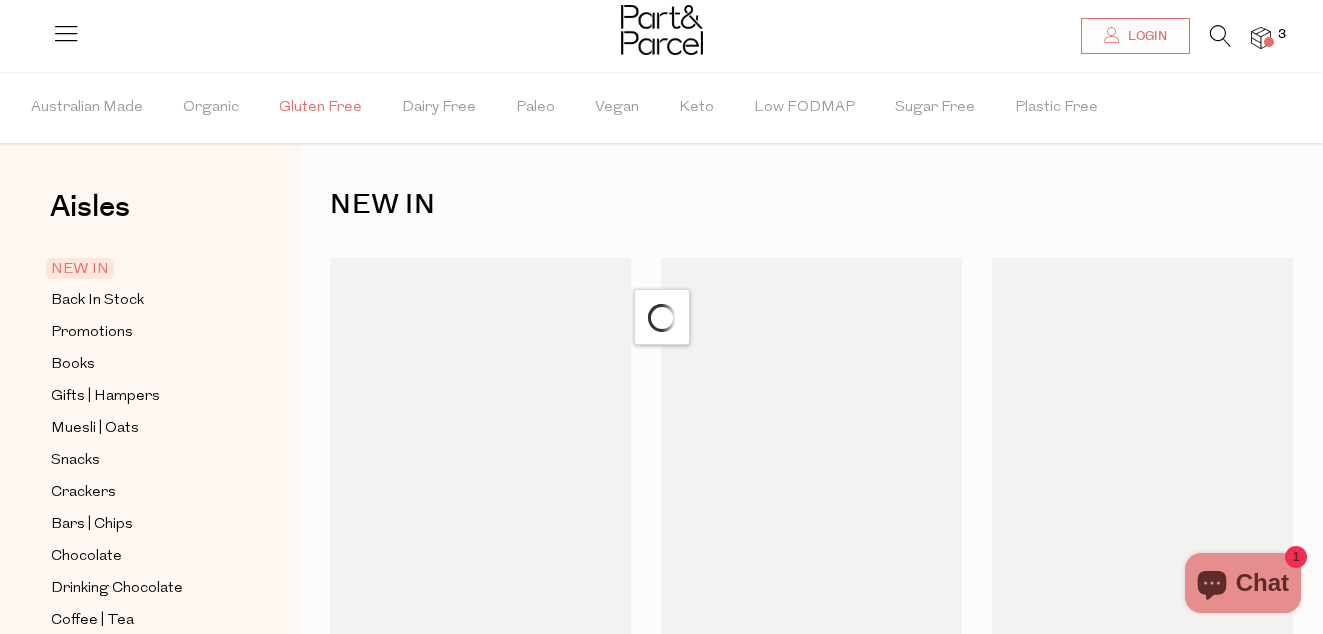 scroll, scrollTop: 0, scrollLeft: 0, axis: both 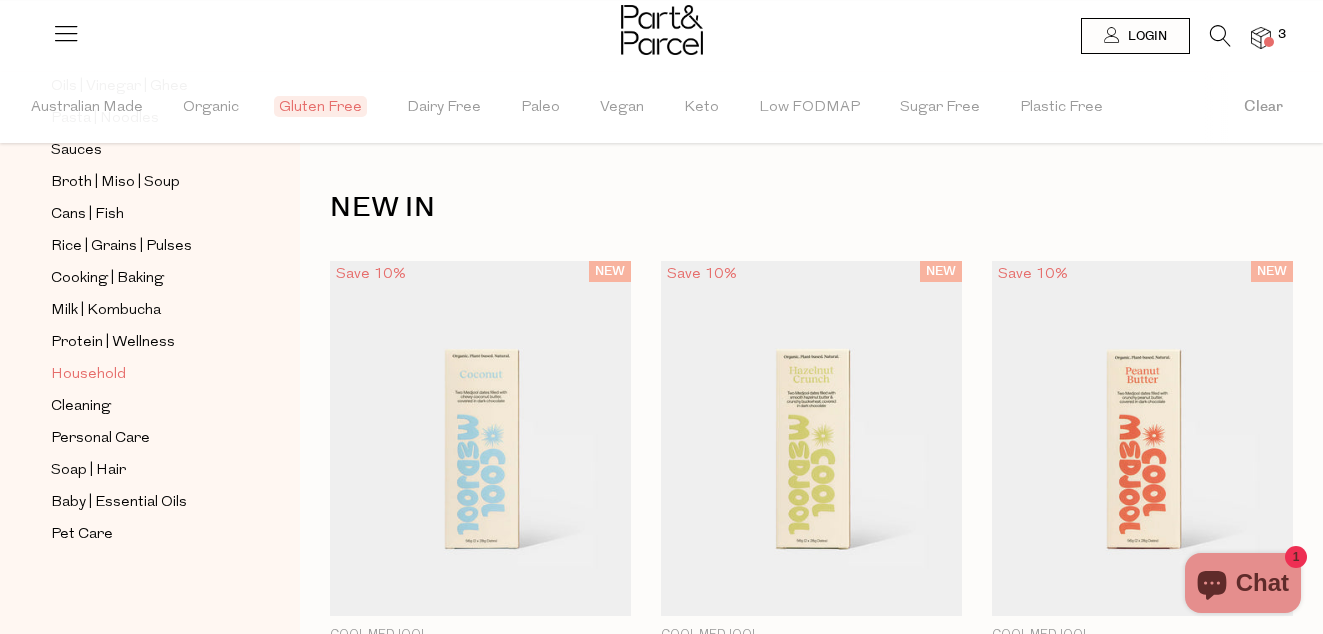 click on "Household" at bounding box center [88, 375] 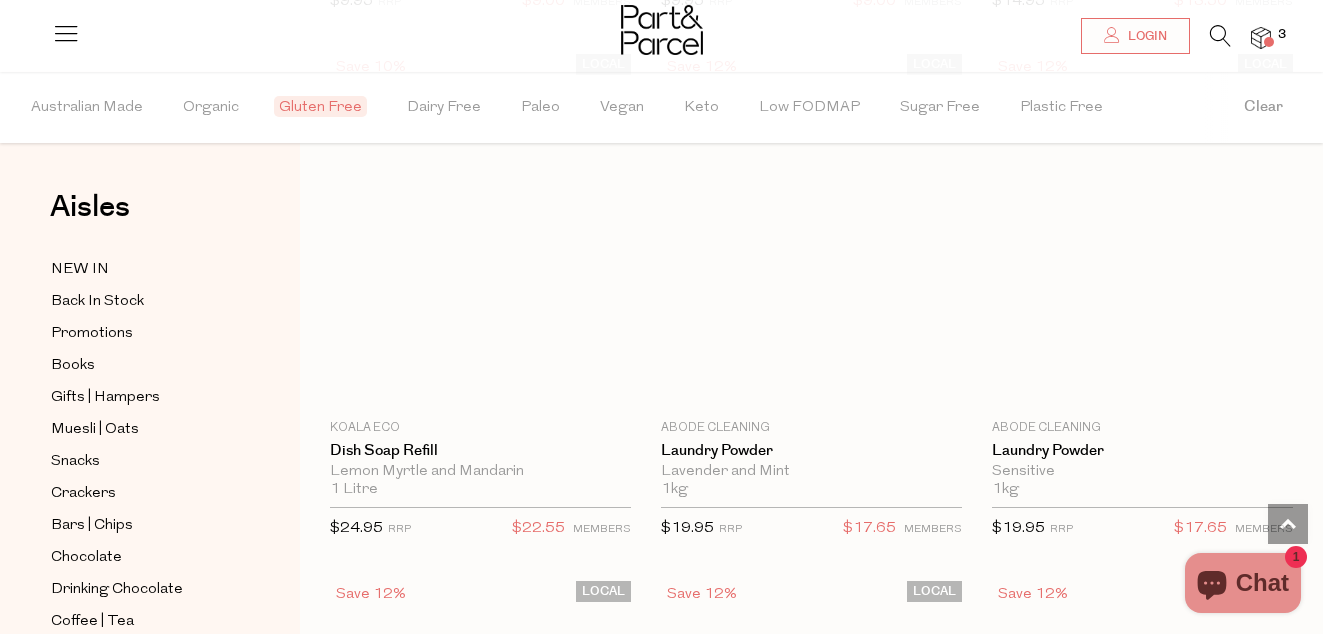 scroll, scrollTop: 6531, scrollLeft: 0, axis: vertical 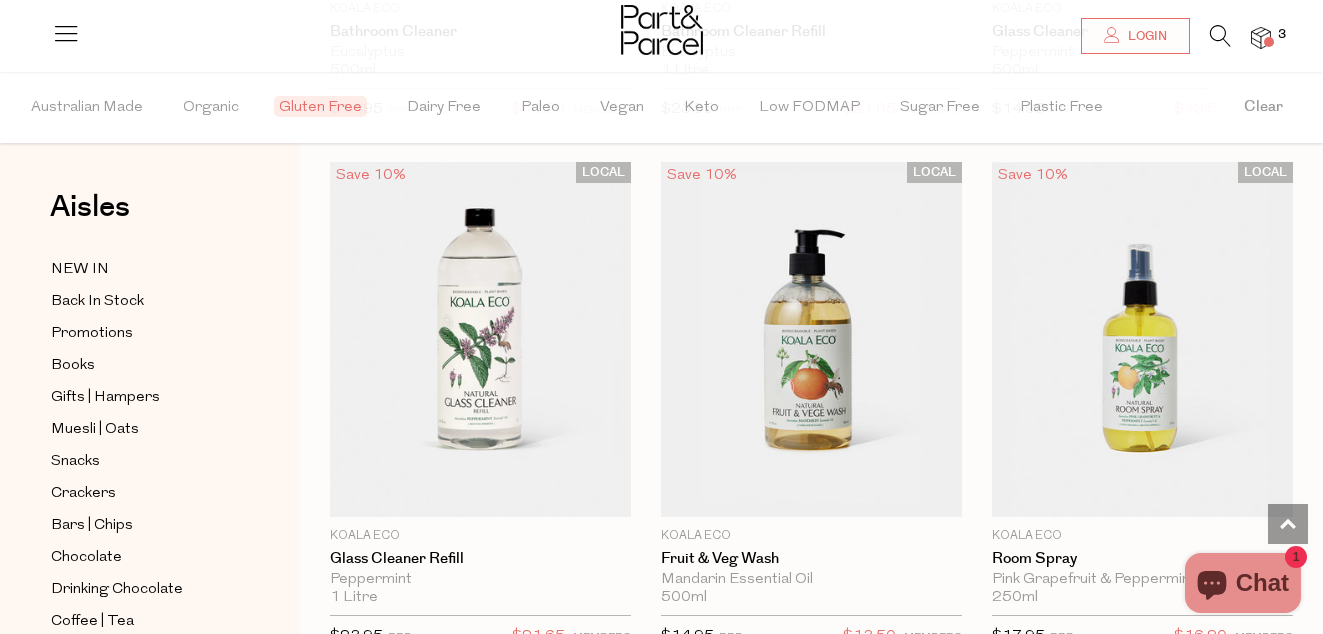 click on "Gluten Free" at bounding box center (323, 107) 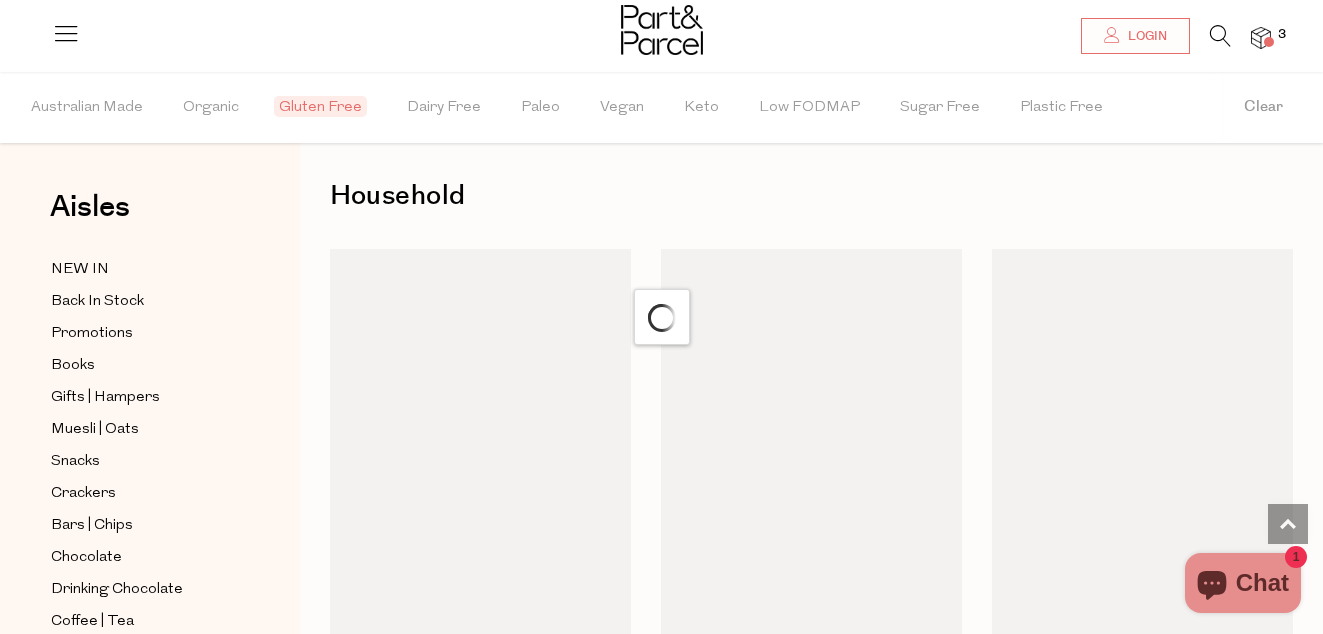 scroll, scrollTop: 0, scrollLeft: 0, axis: both 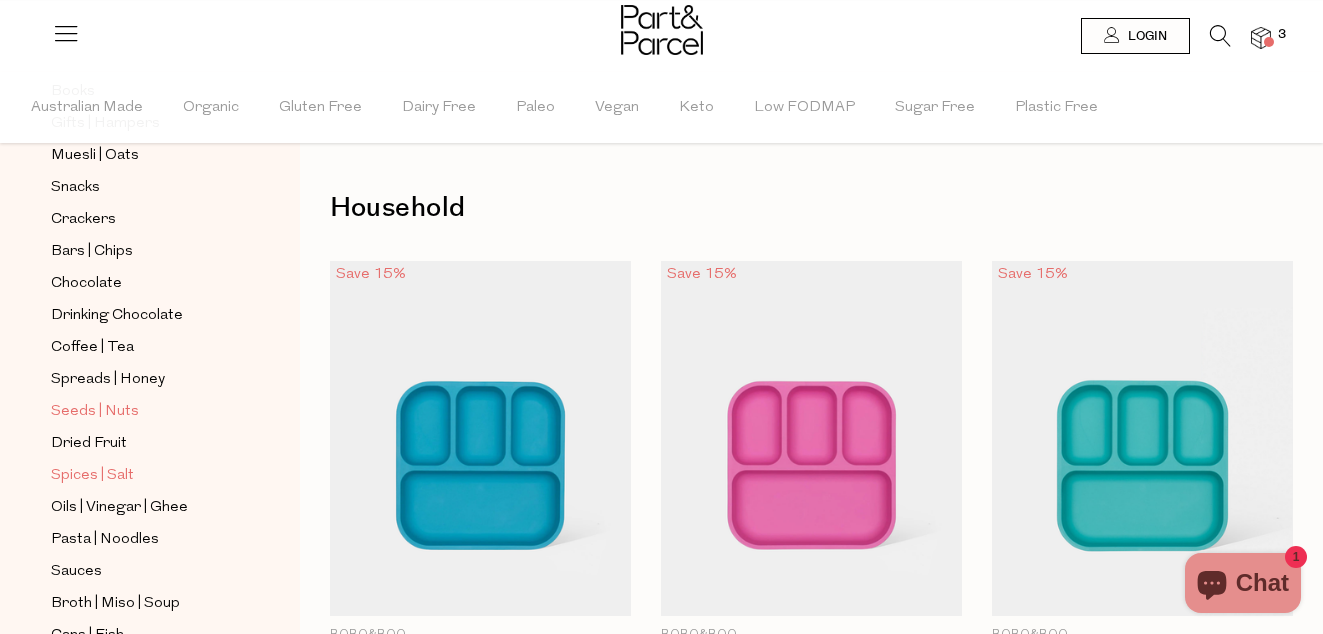 click on "Spices | Salt" at bounding box center [92, 476] 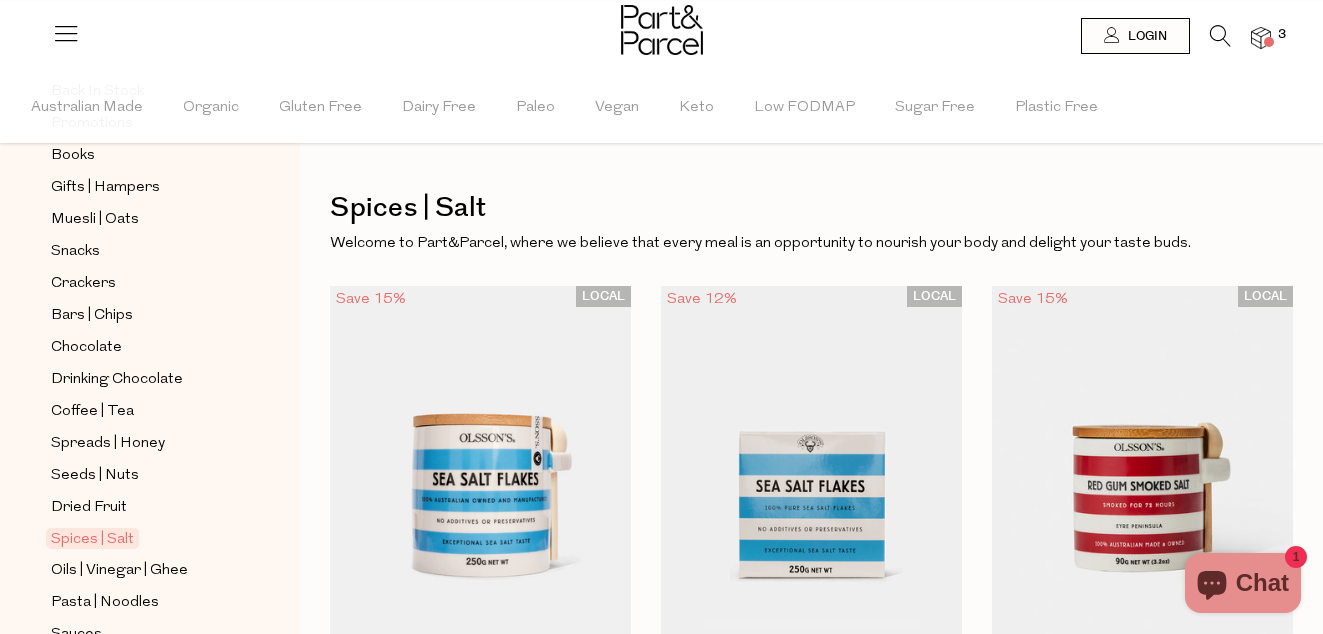 scroll, scrollTop: 311, scrollLeft: 0, axis: vertical 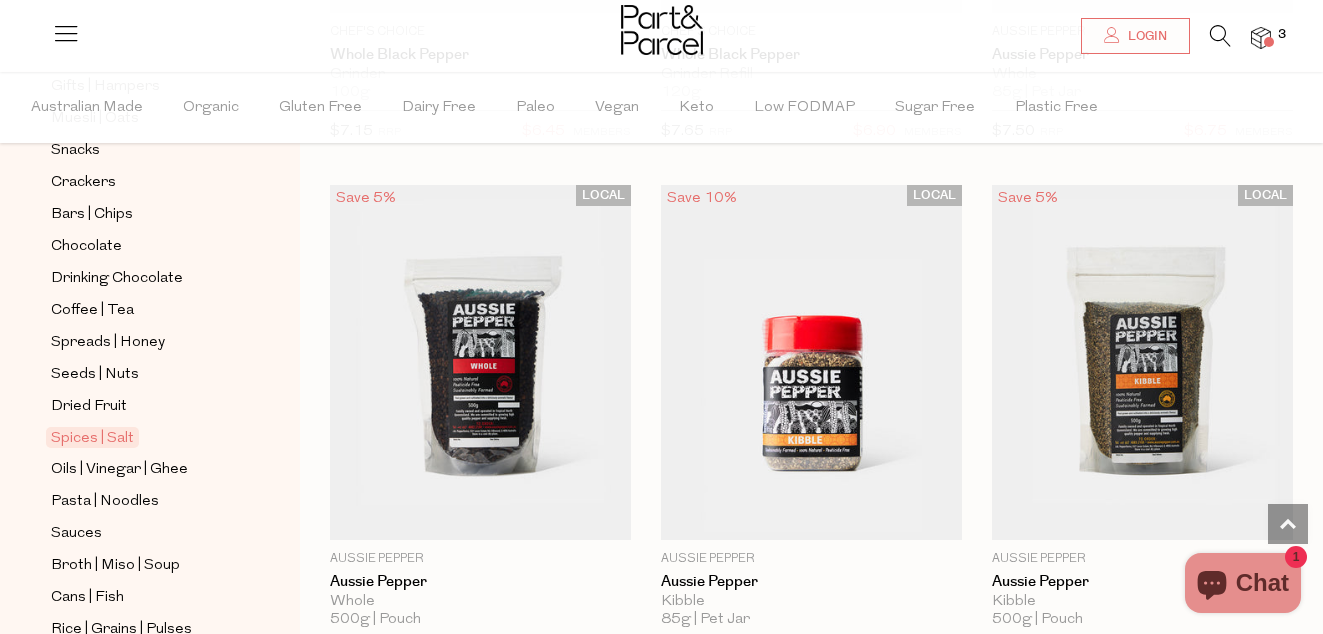 click at bounding box center (661, 32) 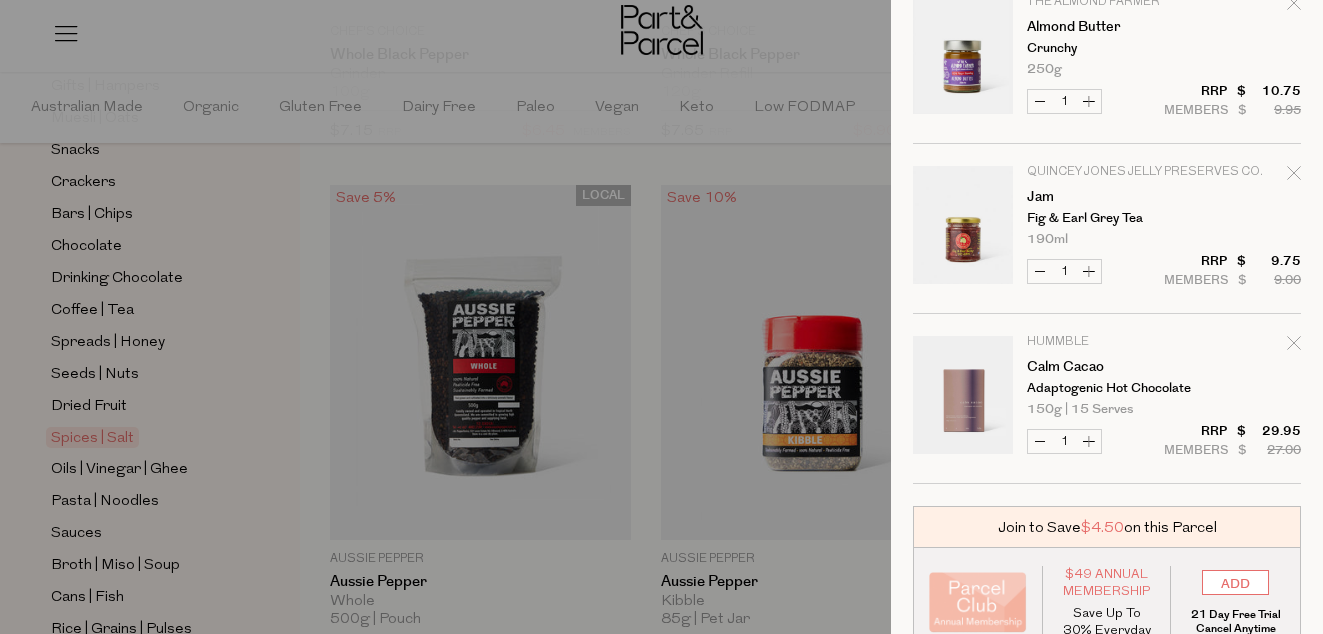 scroll, scrollTop: 245, scrollLeft: 0, axis: vertical 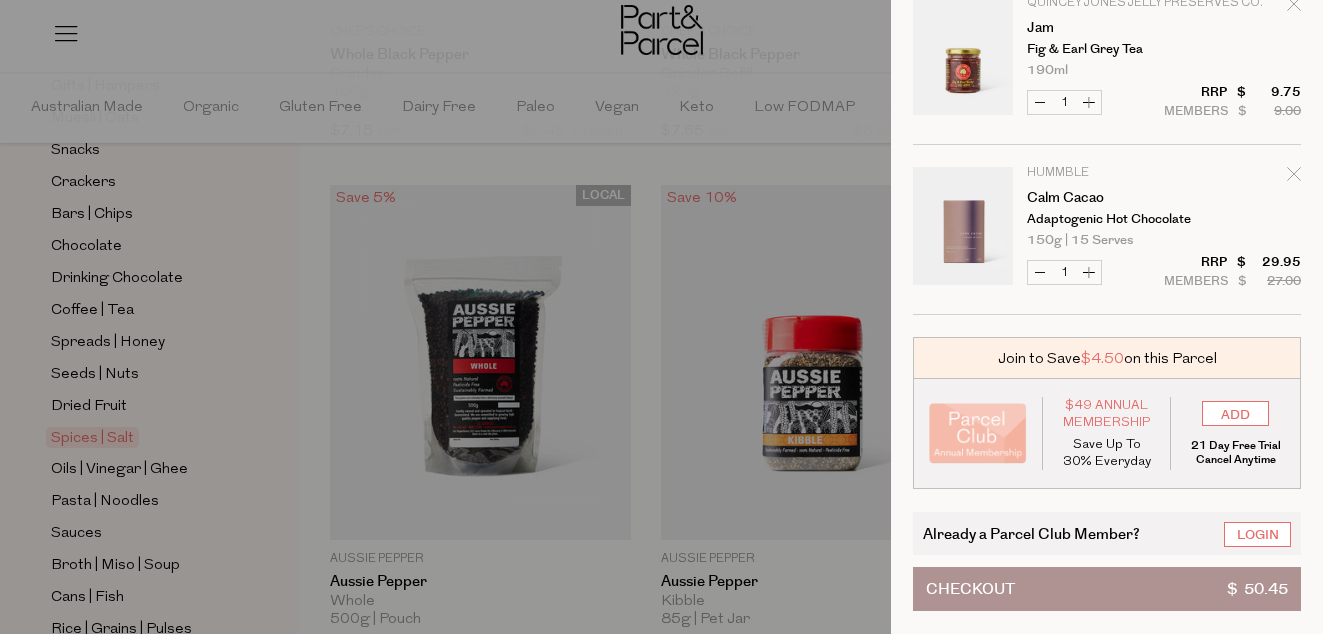 click at bounding box center (661, 317) 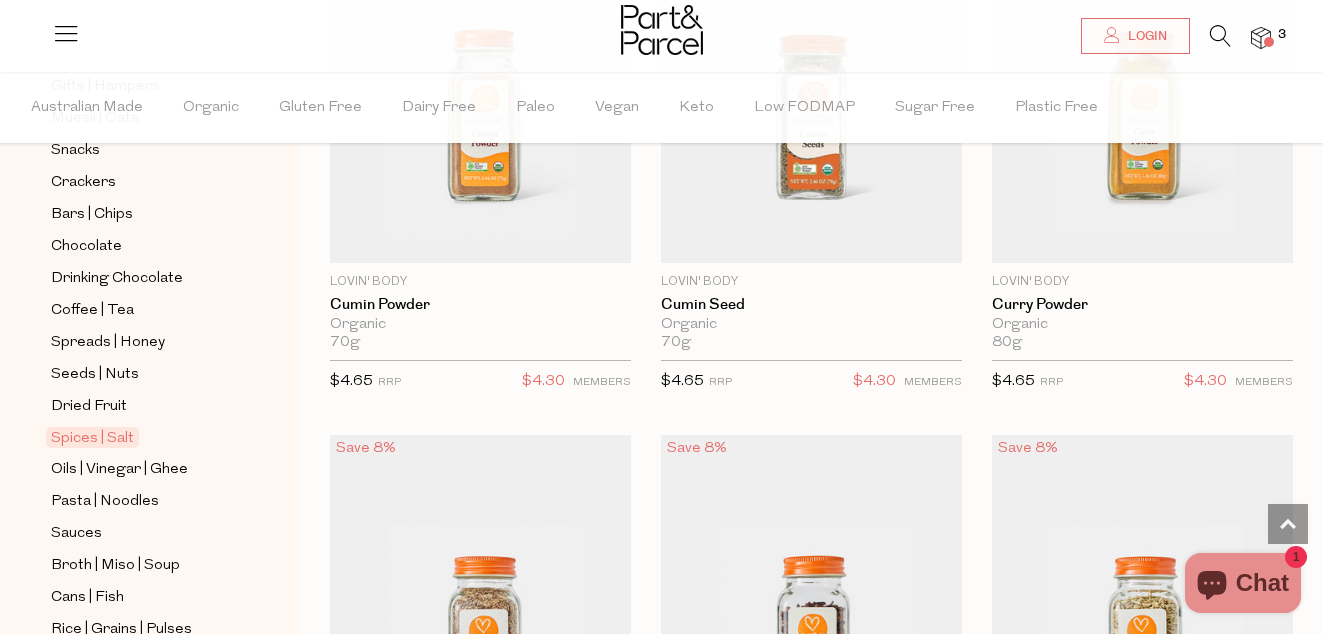 scroll, scrollTop: 7152, scrollLeft: 0, axis: vertical 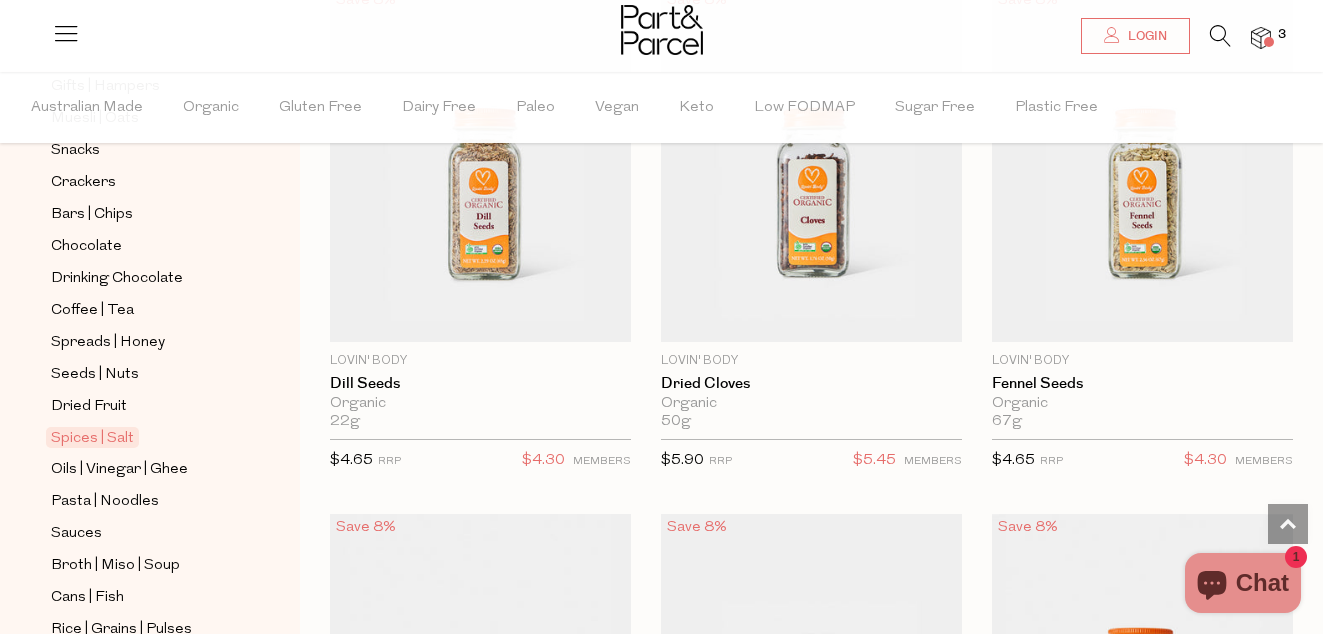 click at bounding box center (1220, 36) 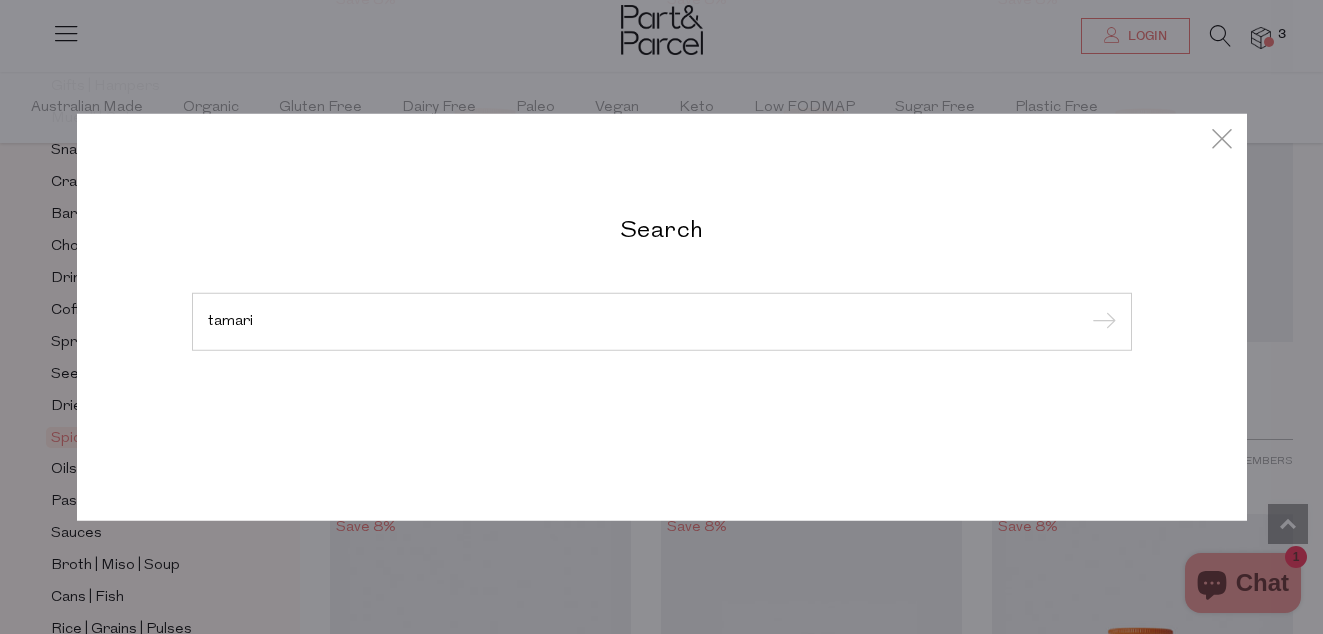 type on "tamari" 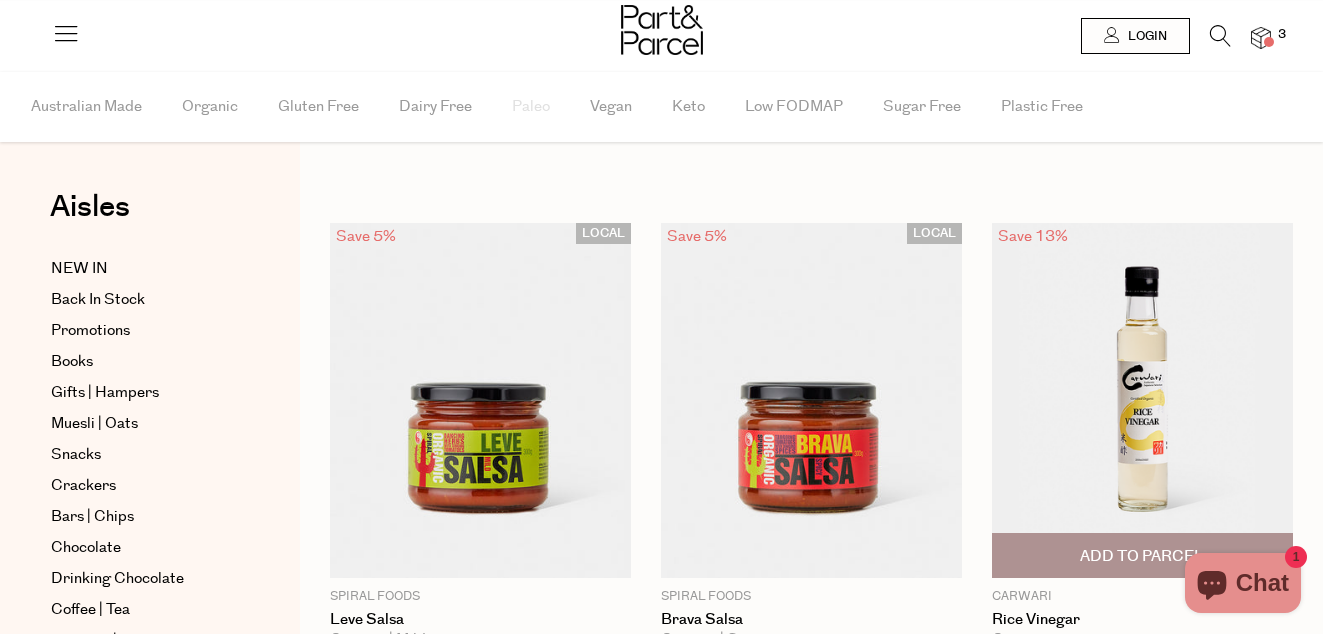 scroll, scrollTop: 0, scrollLeft: 0, axis: both 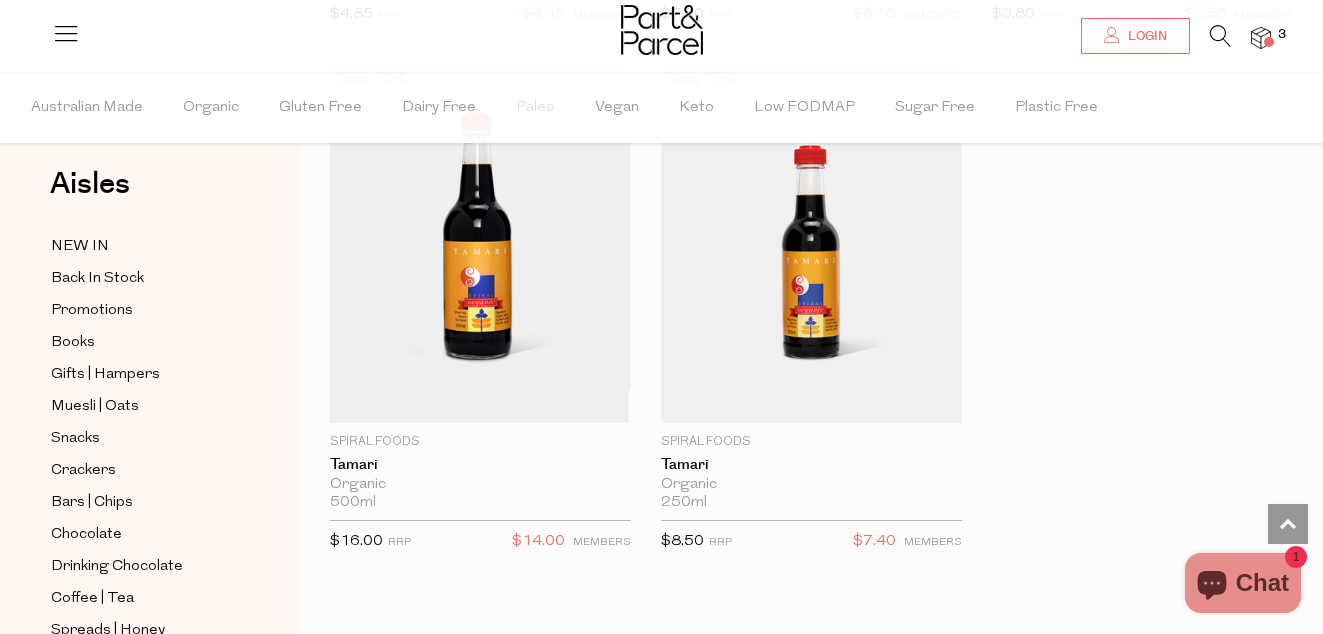click at bounding box center (1220, 36) 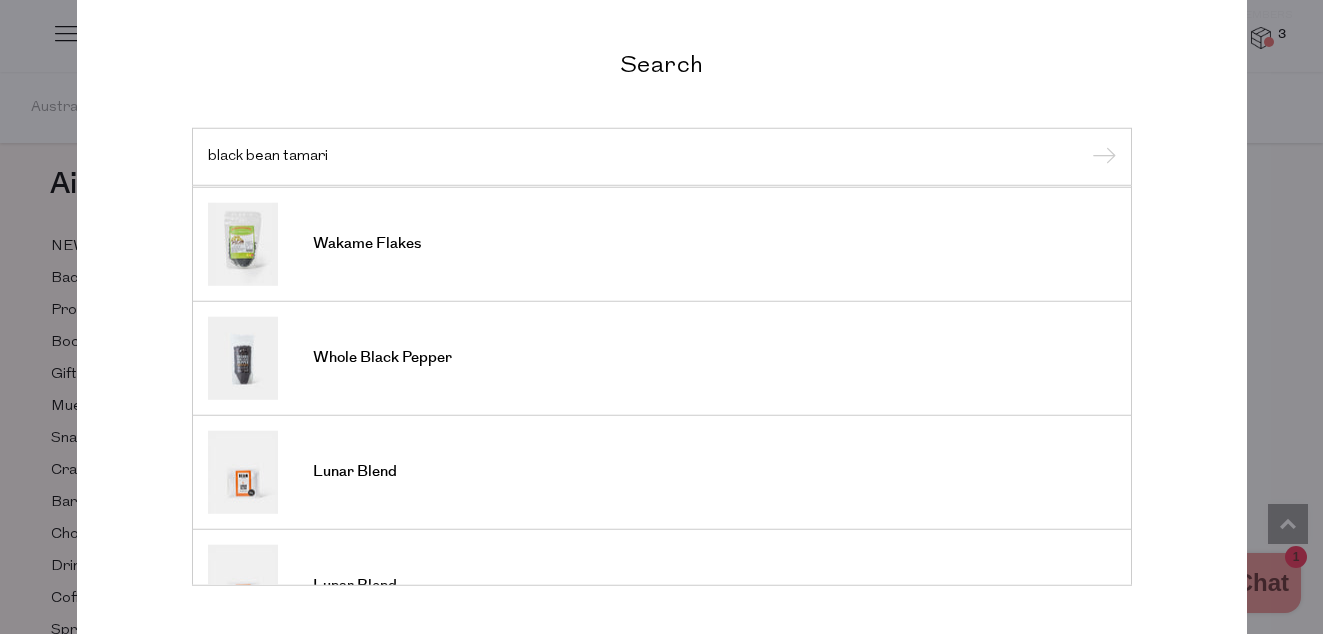 scroll, scrollTop: 737, scrollLeft: 0, axis: vertical 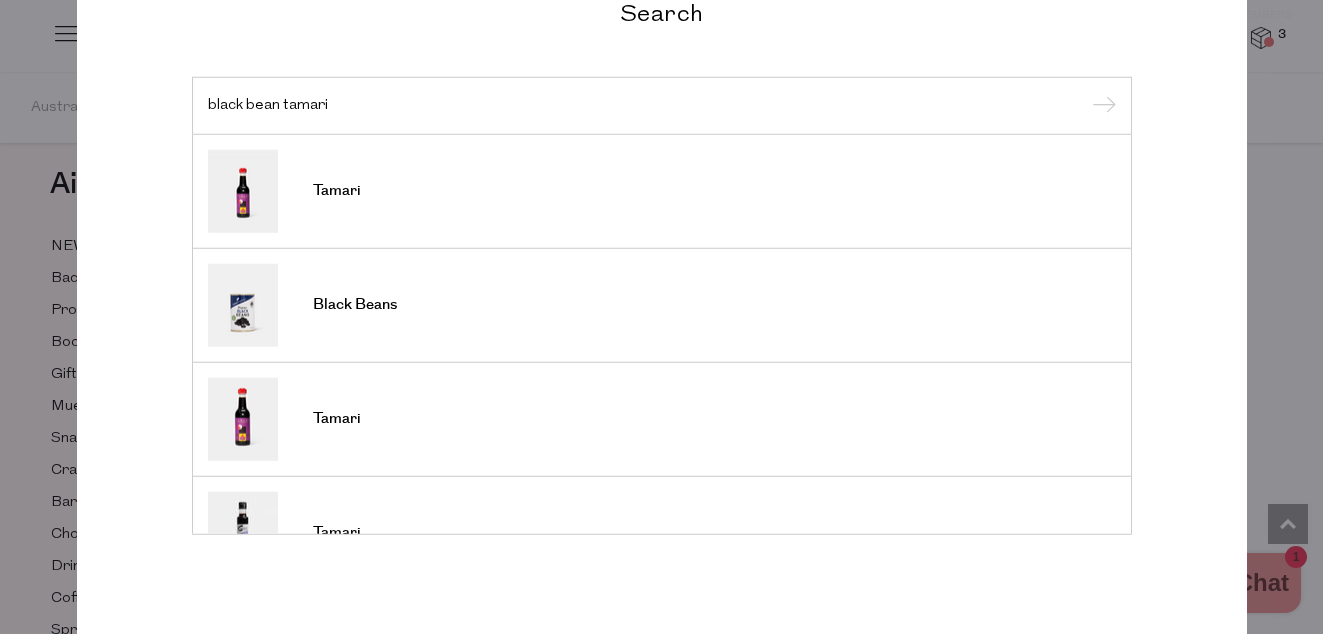 type on "black bean tamari" 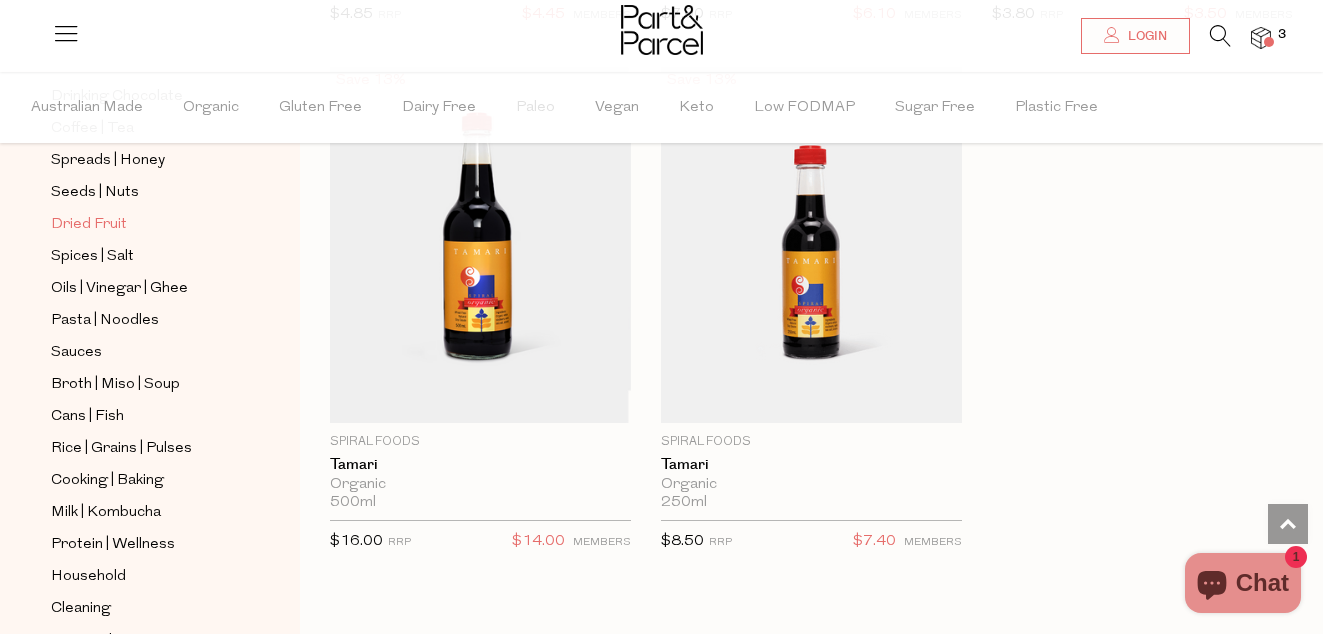 scroll, scrollTop: 596, scrollLeft: 0, axis: vertical 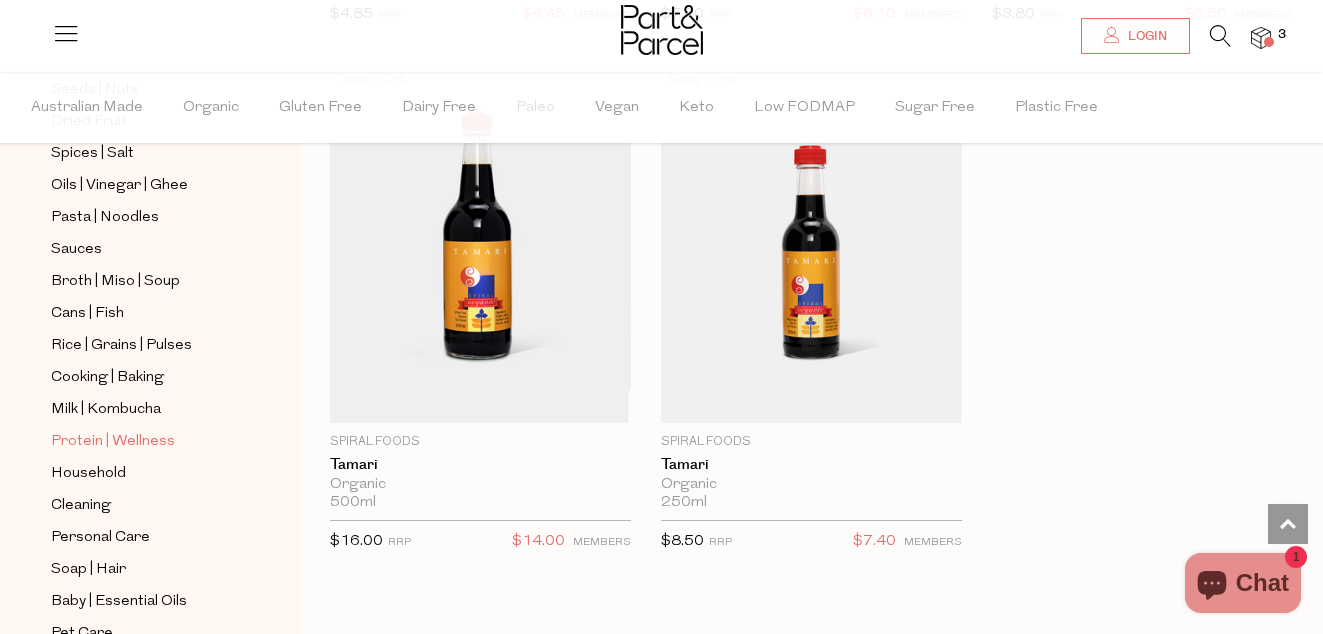click on "Protein | Wellness" at bounding box center (113, 442) 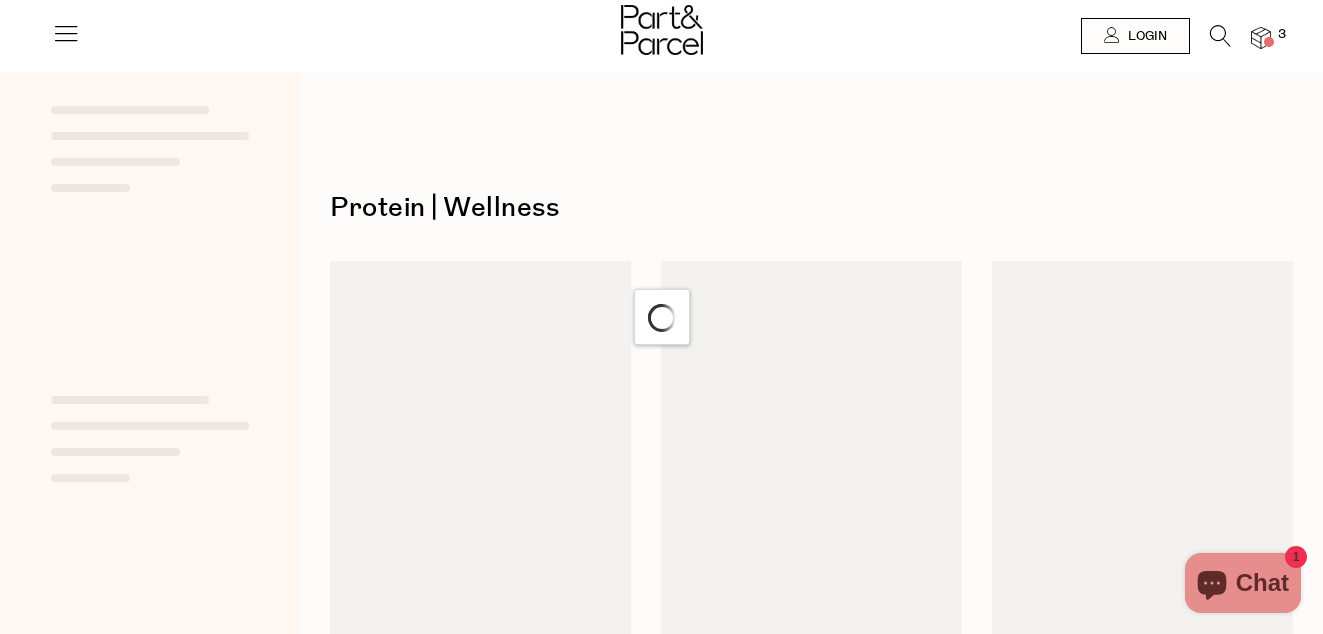 scroll, scrollTop: 0, scrollLeft: 0, axis: both 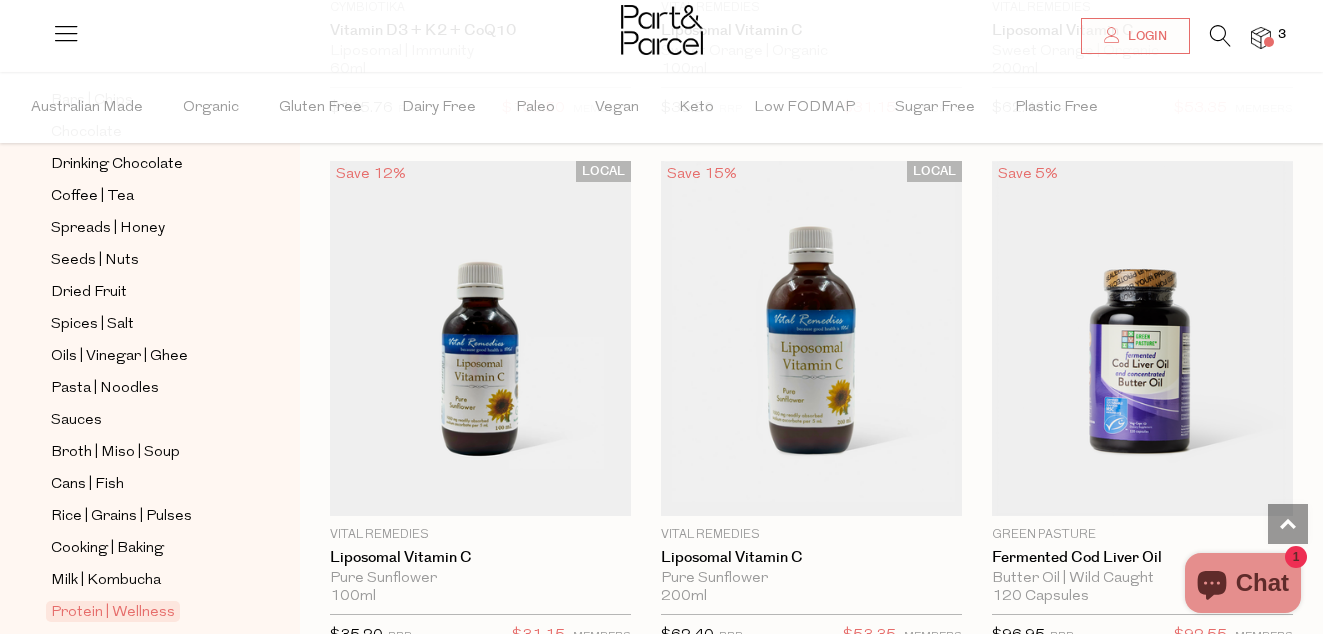click at bounding box center [1261, 38] 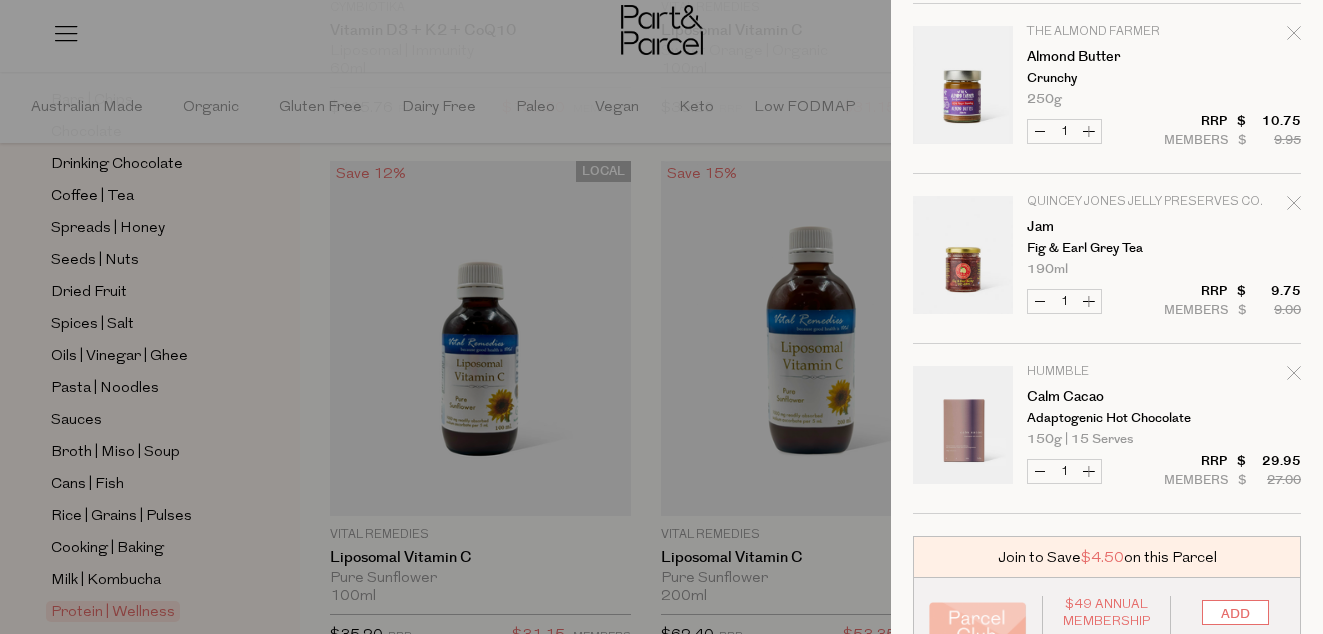 scroll, scrollTop: 47, scrollLeft: 0, axis: vertical 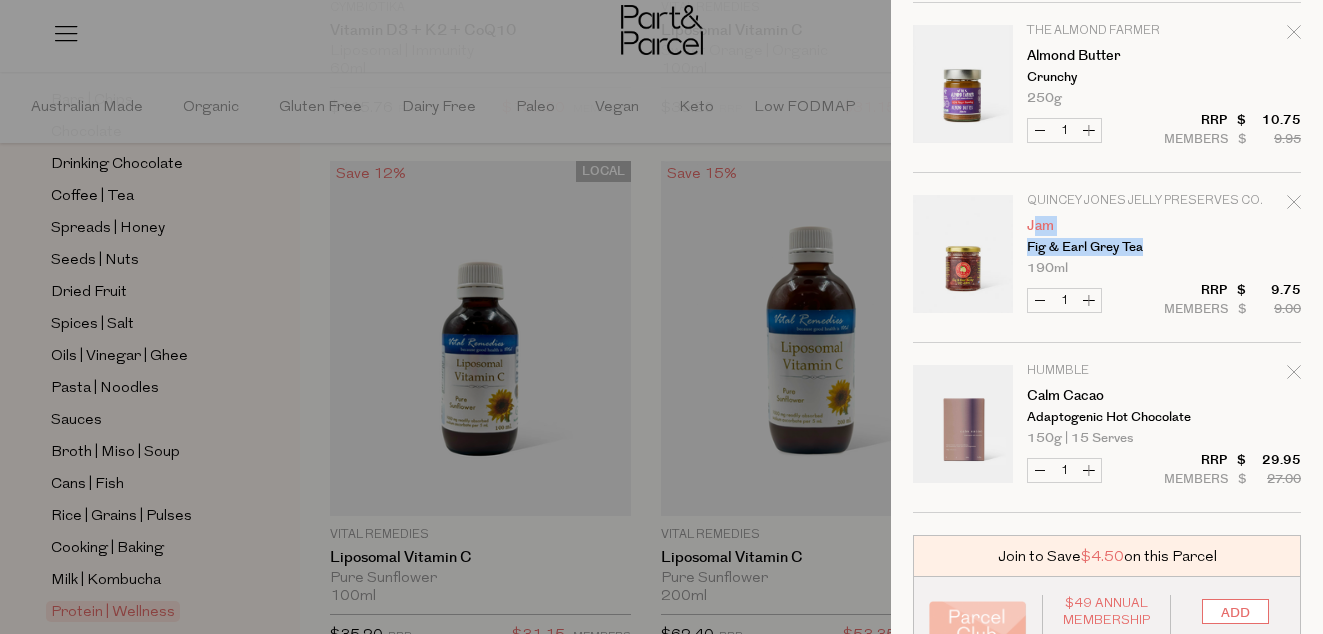 drag, startPoint x: 1161, startPoint y: 252, endPoint x: 1032, endPoint y: 224, distance: 132.00378 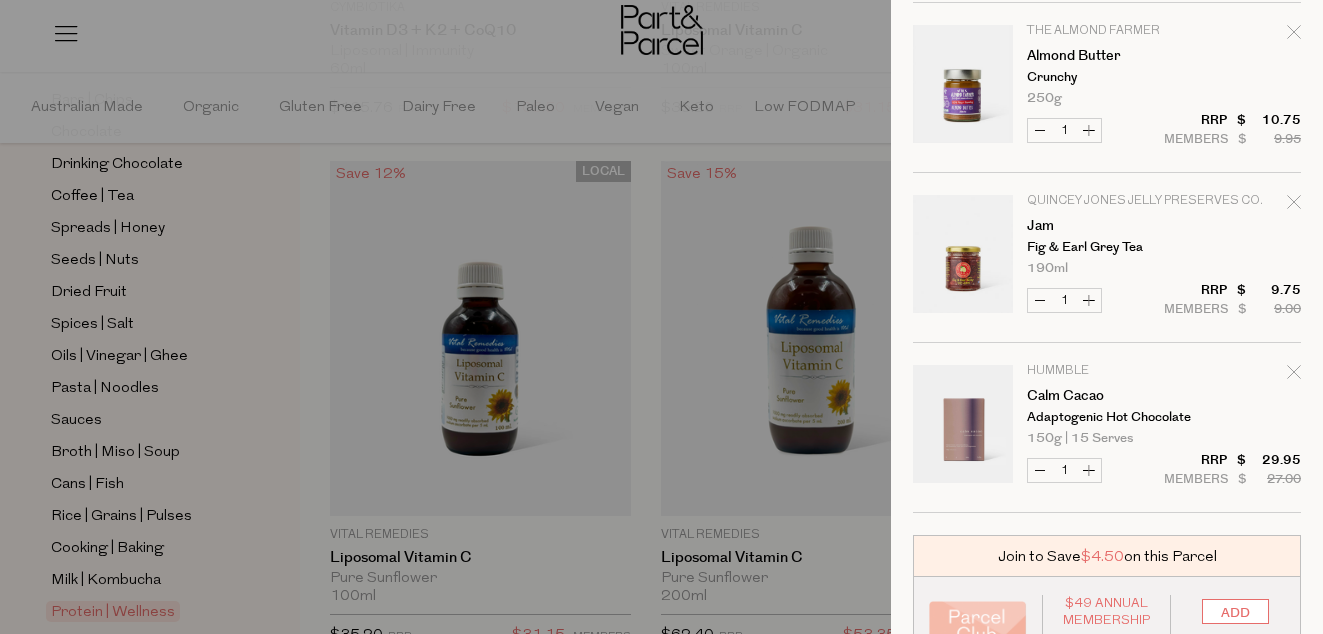 click on "Fig & Earl Grey Tea" at bounding box center (1104, 247) 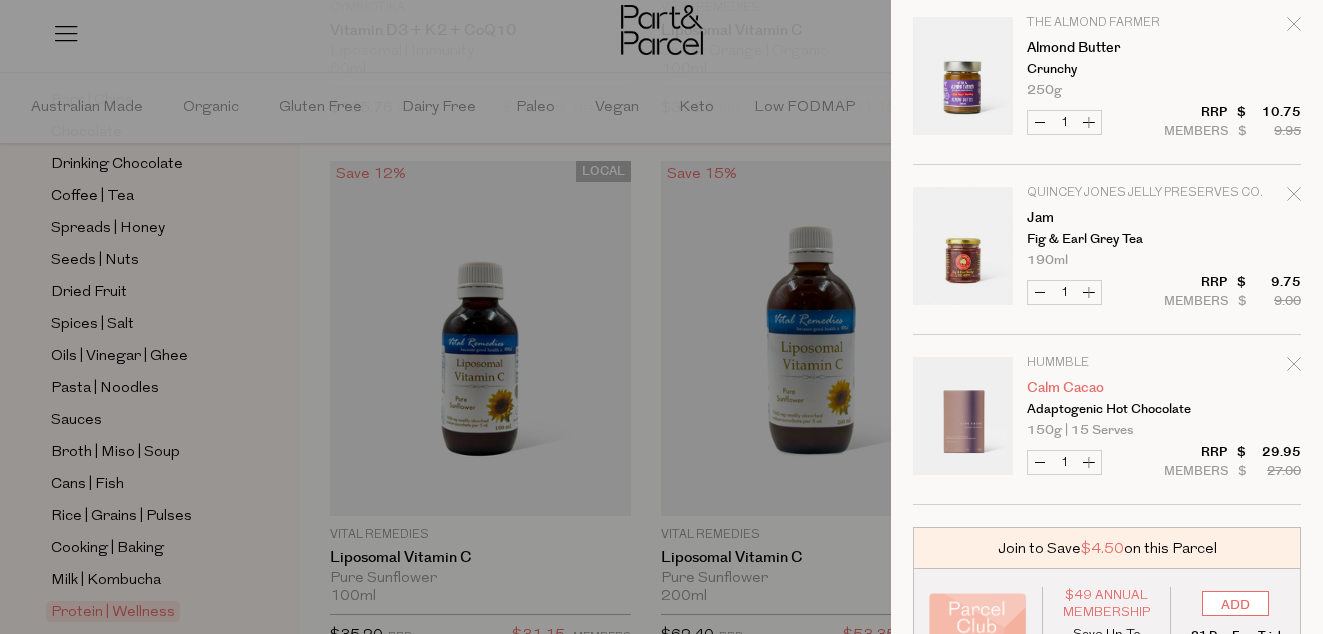 scroll, scrollTop: 56, scrollLeft: 0, axis: vertical 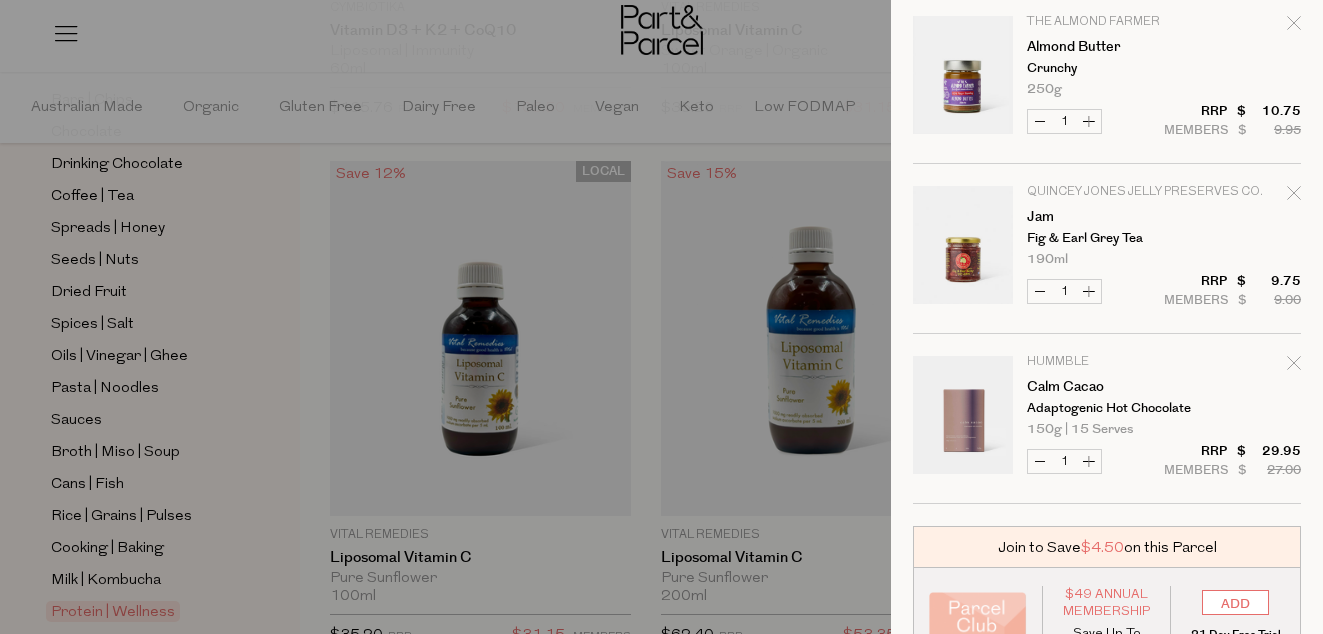 click at bounding box center [661, 317] 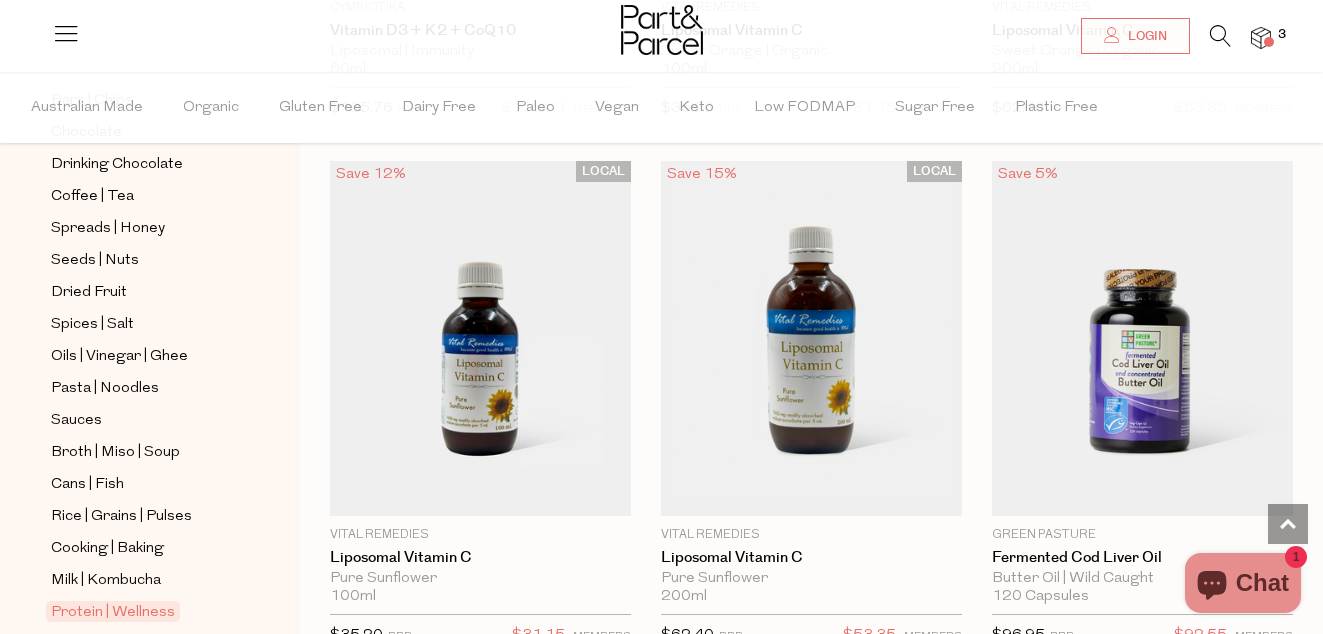 click at bounding box center (1269, 42) 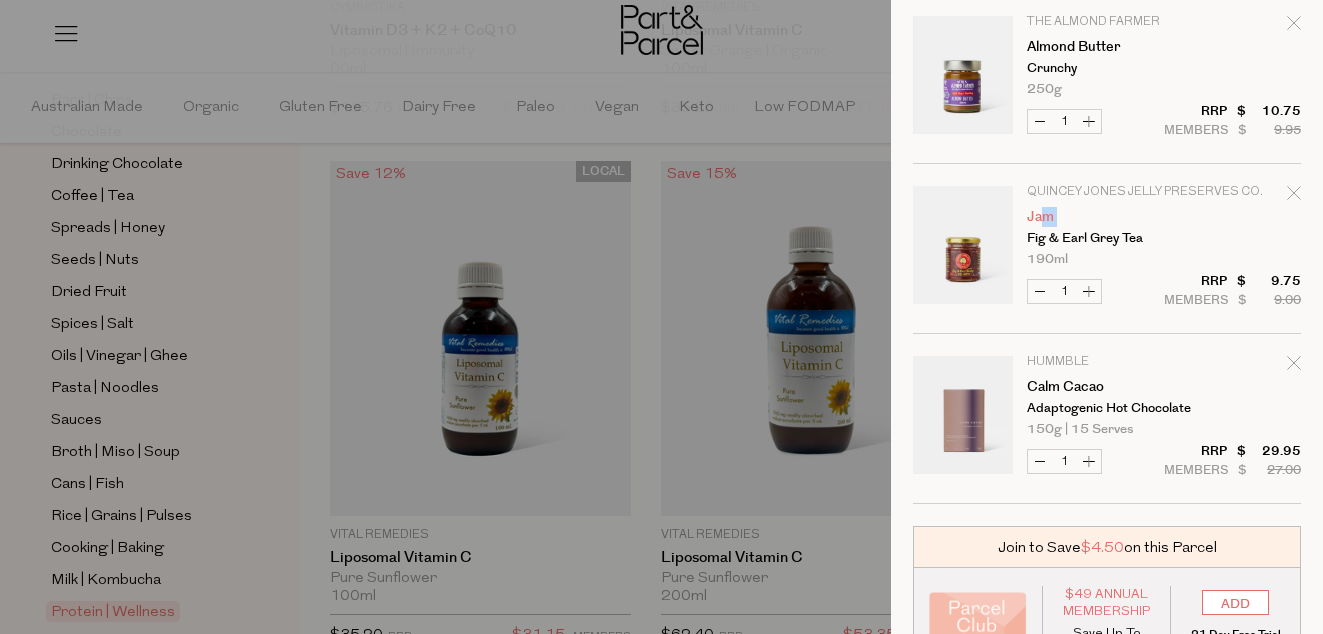 drag, startPoint x: 1150, startPoint y: 230, endPoint x: 1043, endPoint y: 221, distance: 107.37784 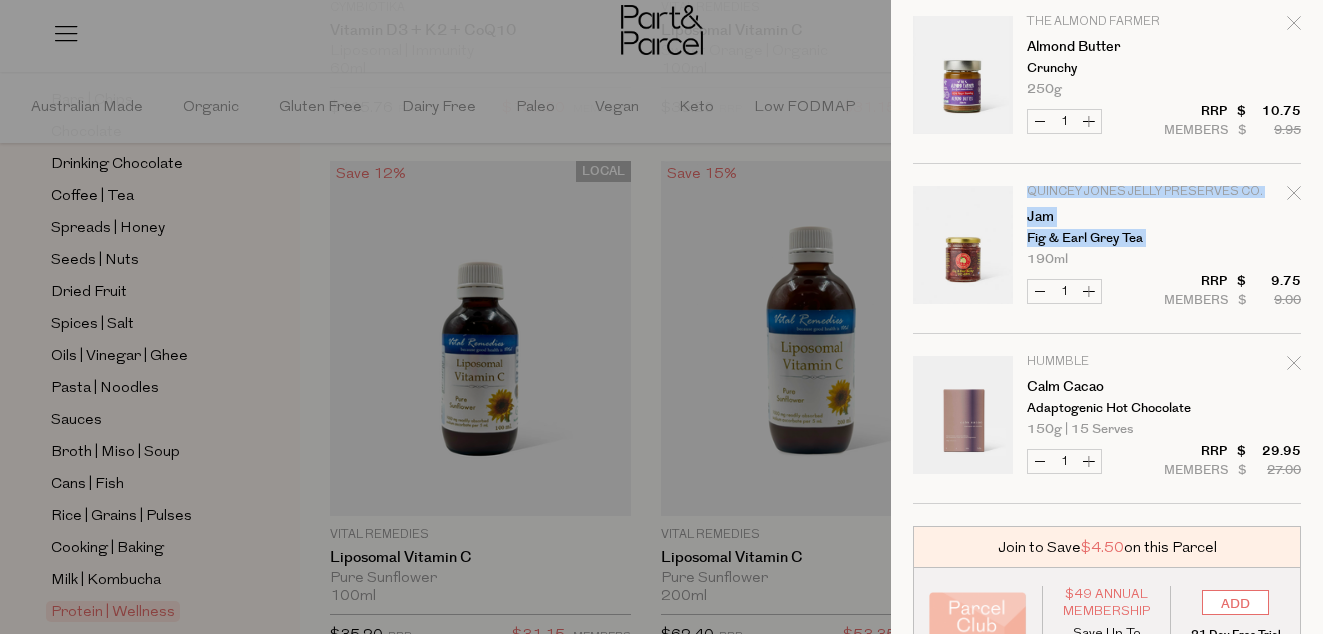 drag, startPoint x: 1171, startPoint y: 250, endPoint x: 1017, endPoint y: 243, distance: 154.15901 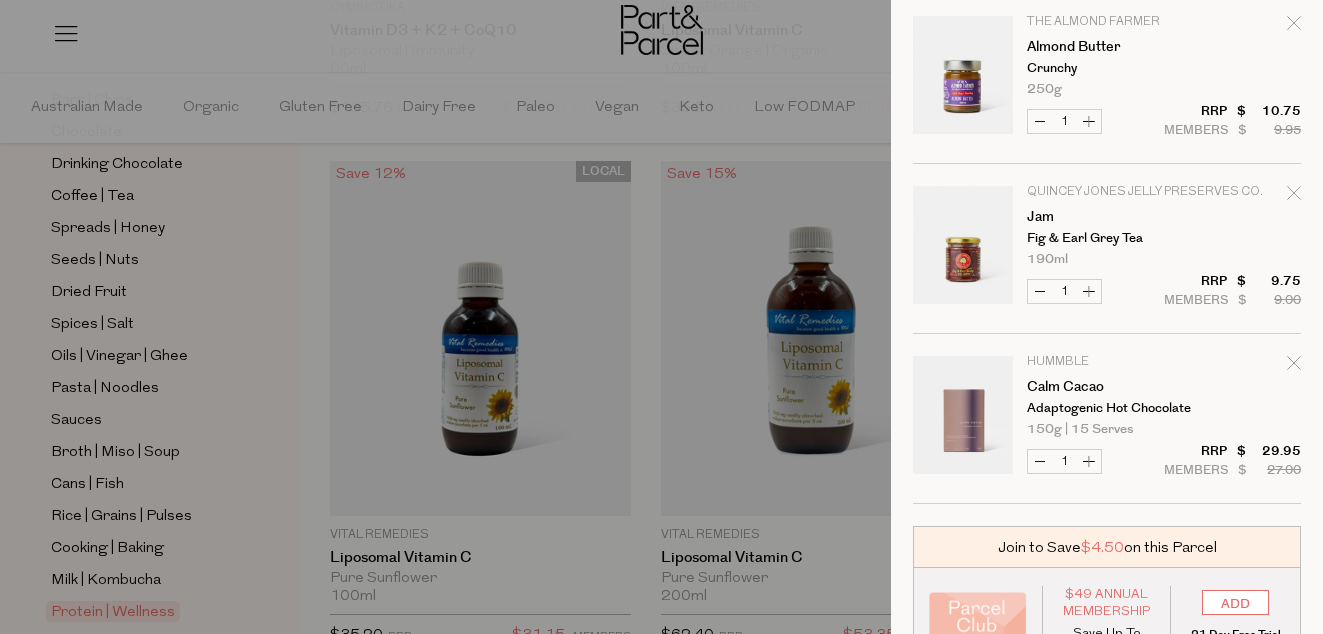 click on "The Almond Farmer
Almond Butter
Crunchy
250g" at bounding box center (1164, 56) 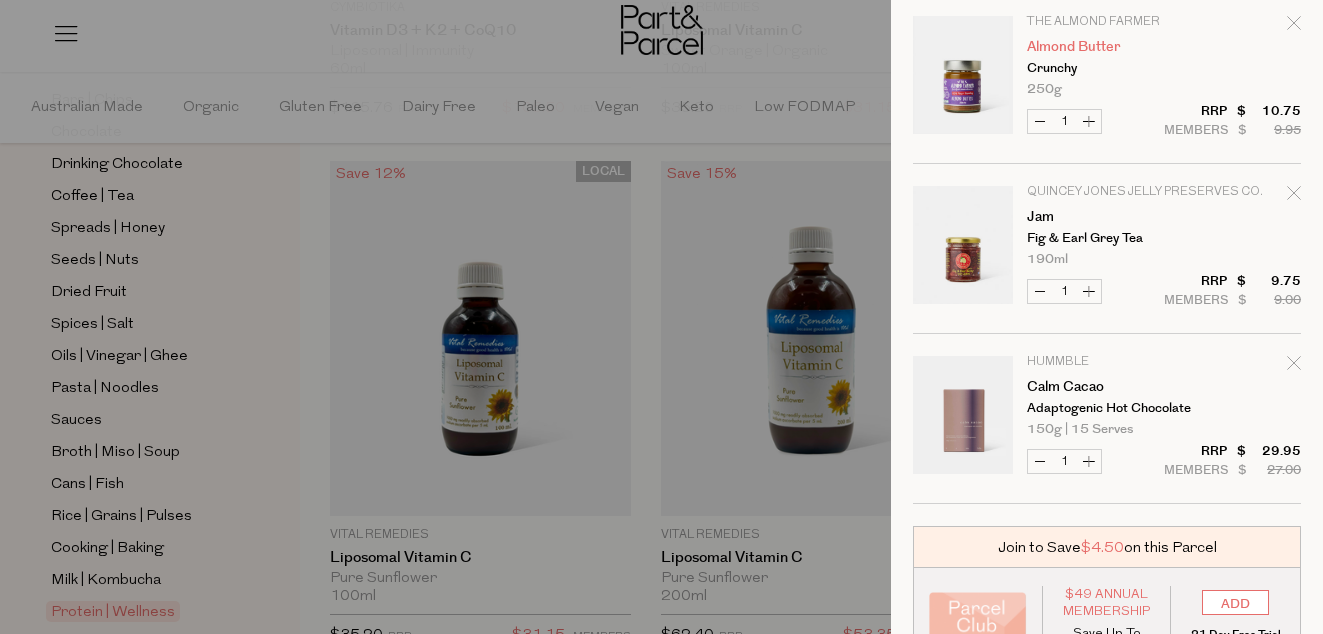 click on "Almond Butter" at bounding box center (1104, 47) 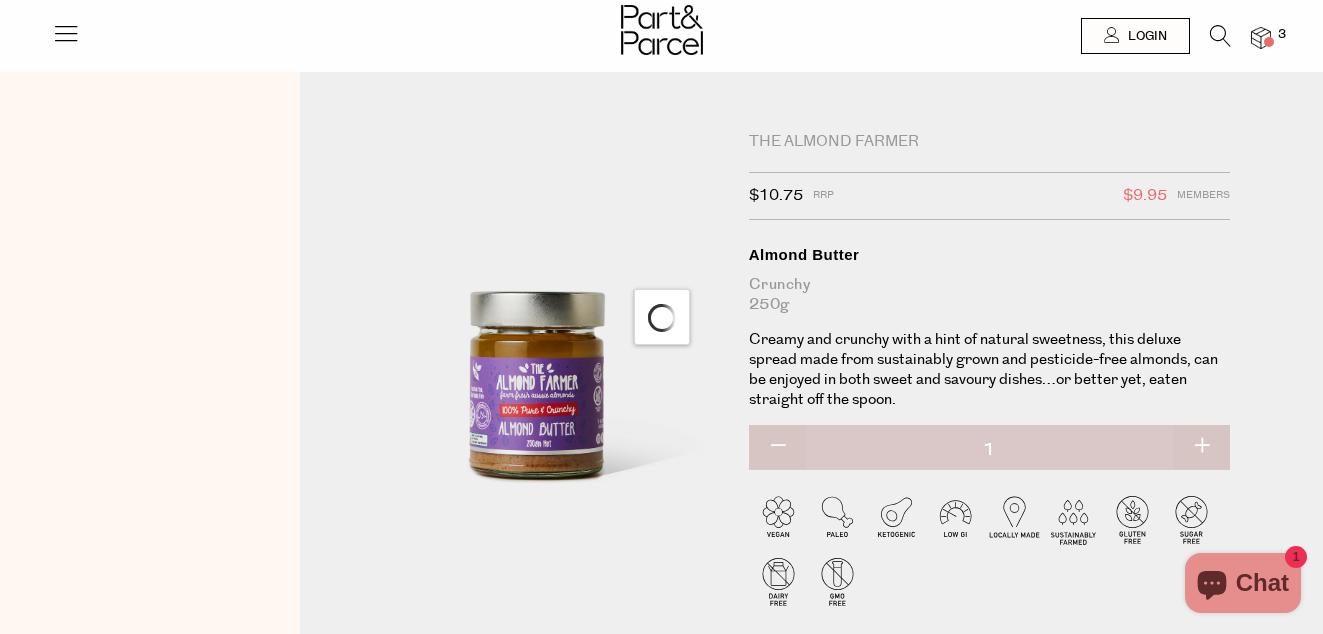 scroll, scrollTop: 0, scrollLeft: 0, axis: both 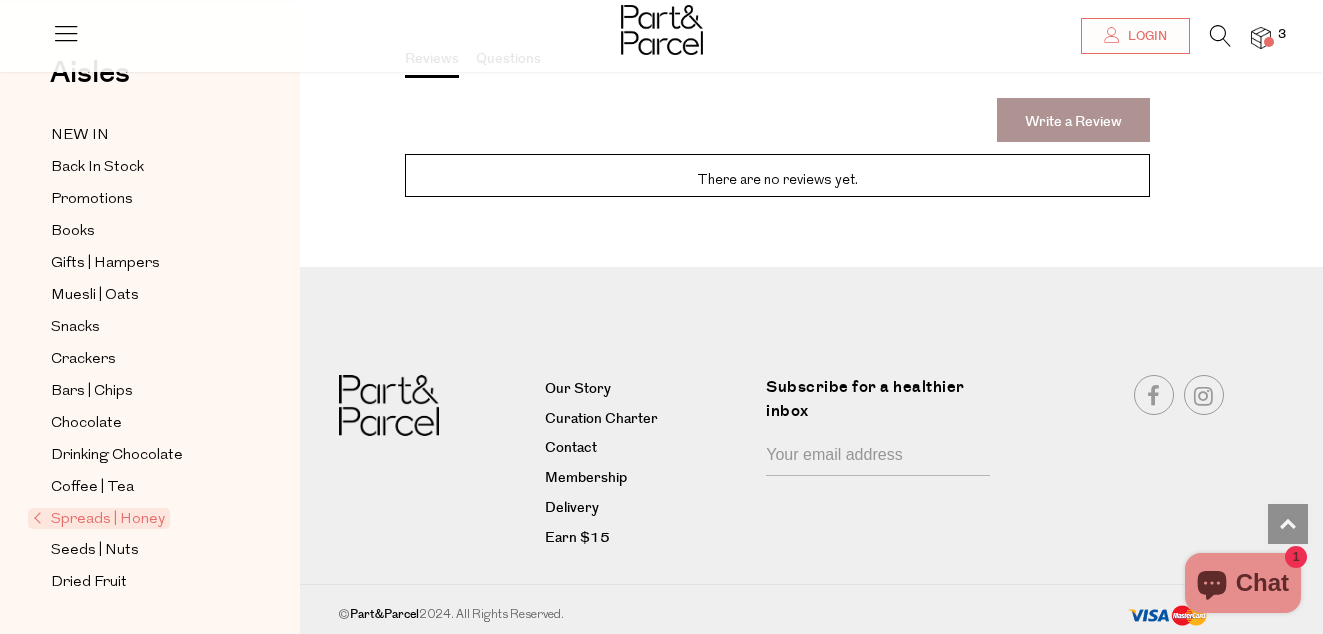 click at bounding box center [1210, 40] 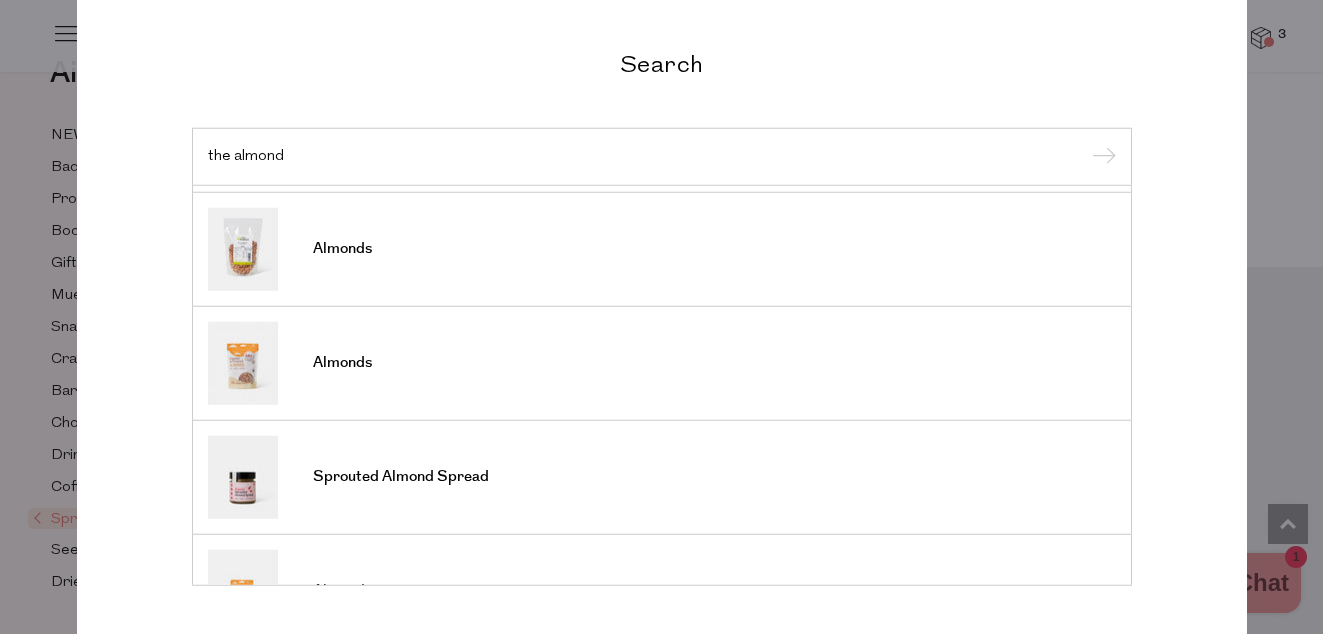 scroll, scrollTop: 738, scrollLeft: 0, axis: vertical 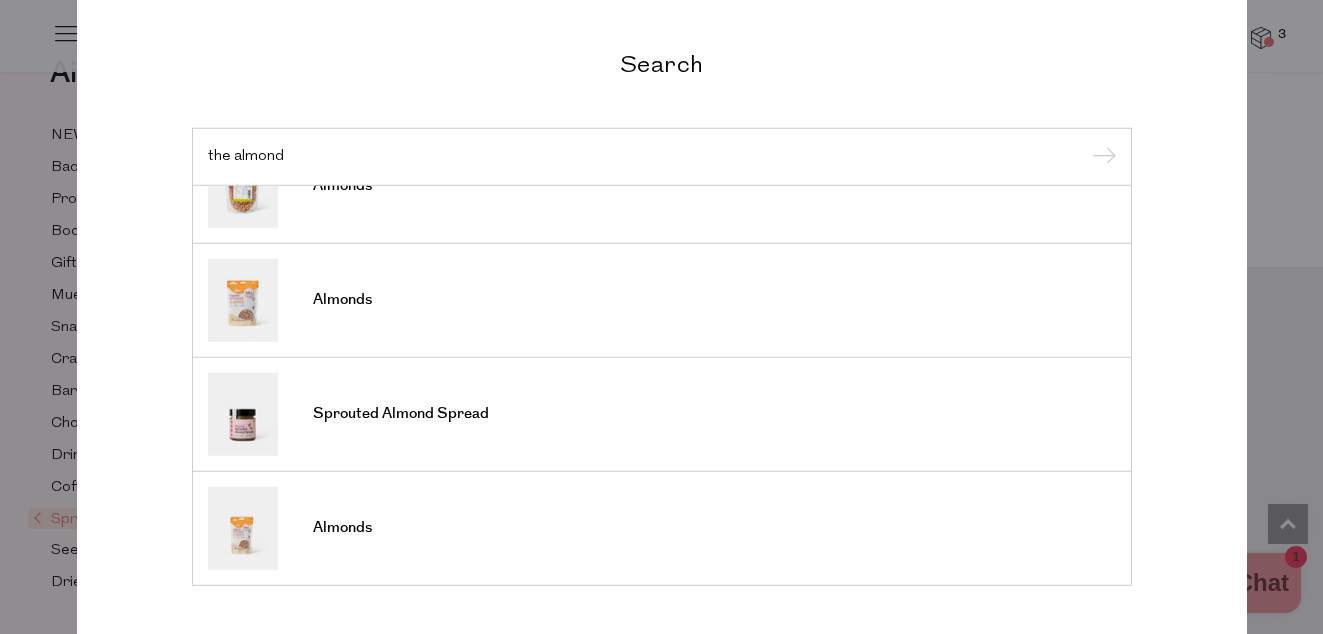 type on "the almond" 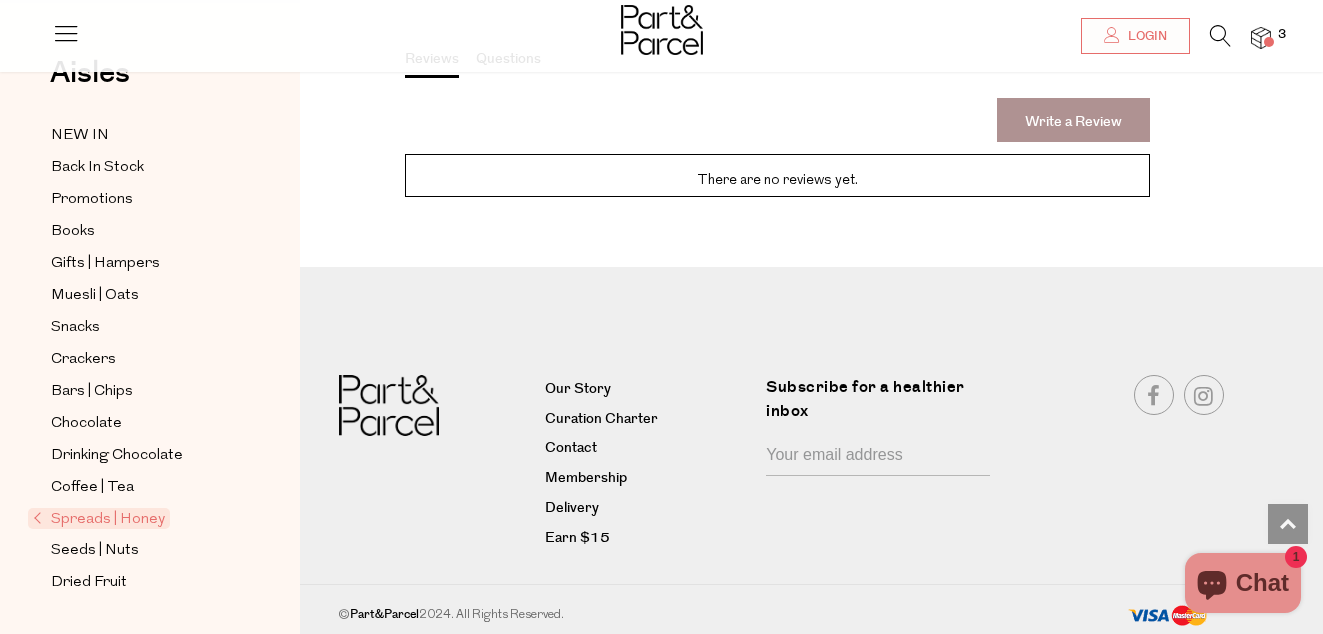 click at bounding box center [1269, 42] 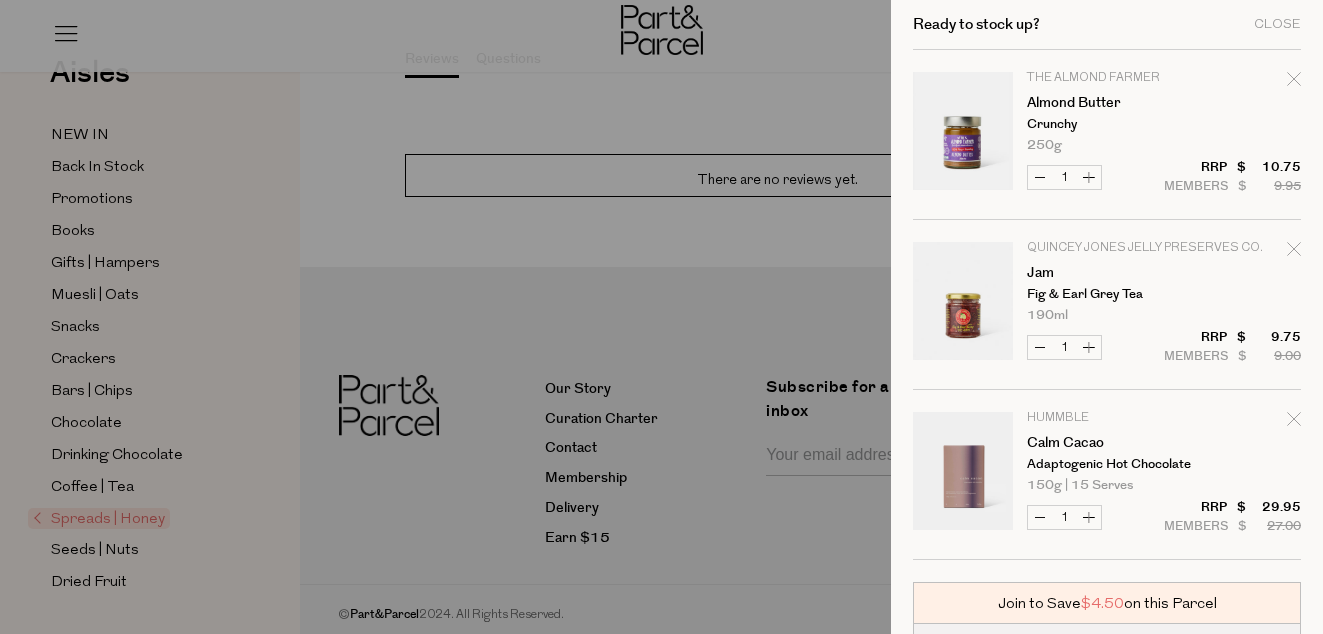 click at bounding box center [661, 317] 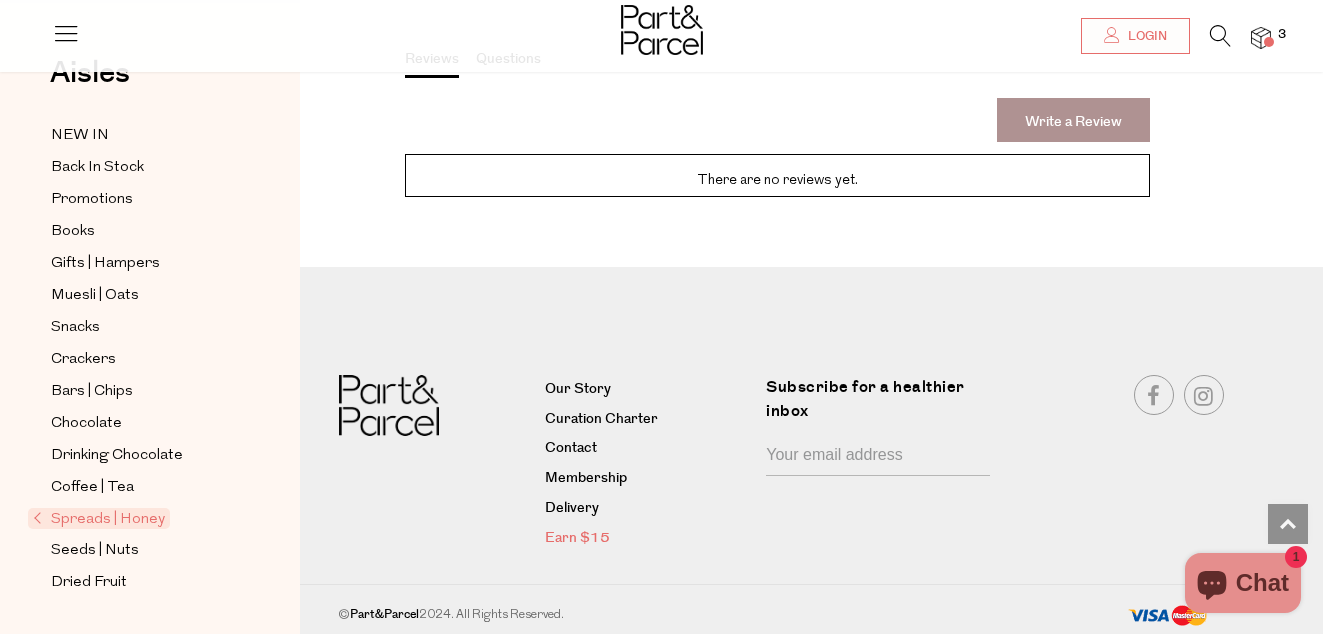 click on "Earn $15" at bounding box center (648, 539) 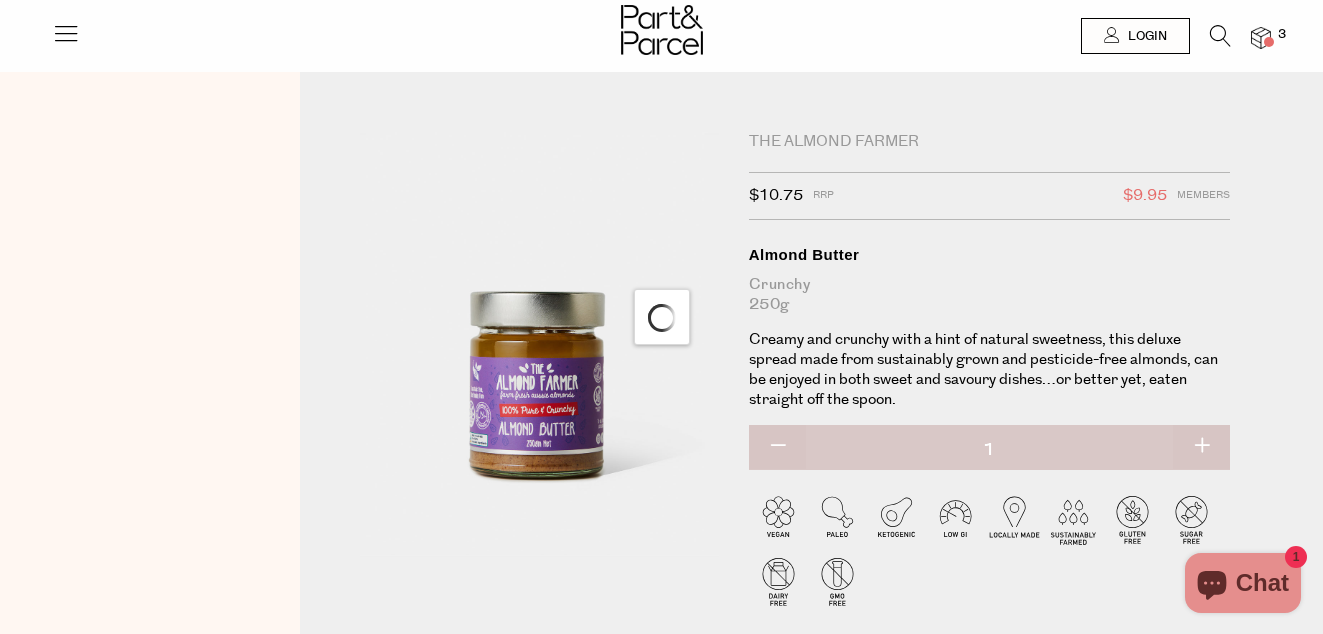 scroll, scrollTop: 0, scrollLeft: 0, axis: both 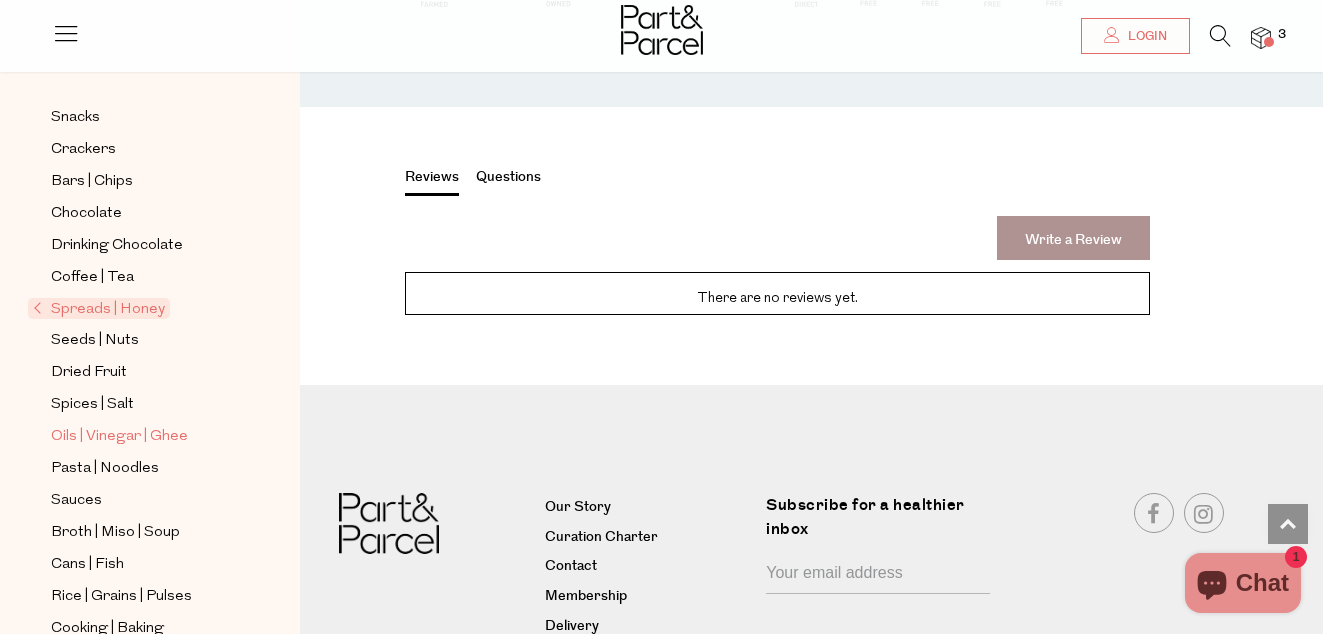 click on "Oils | Vinegar | Ghee" at bounding box center (119, 437) 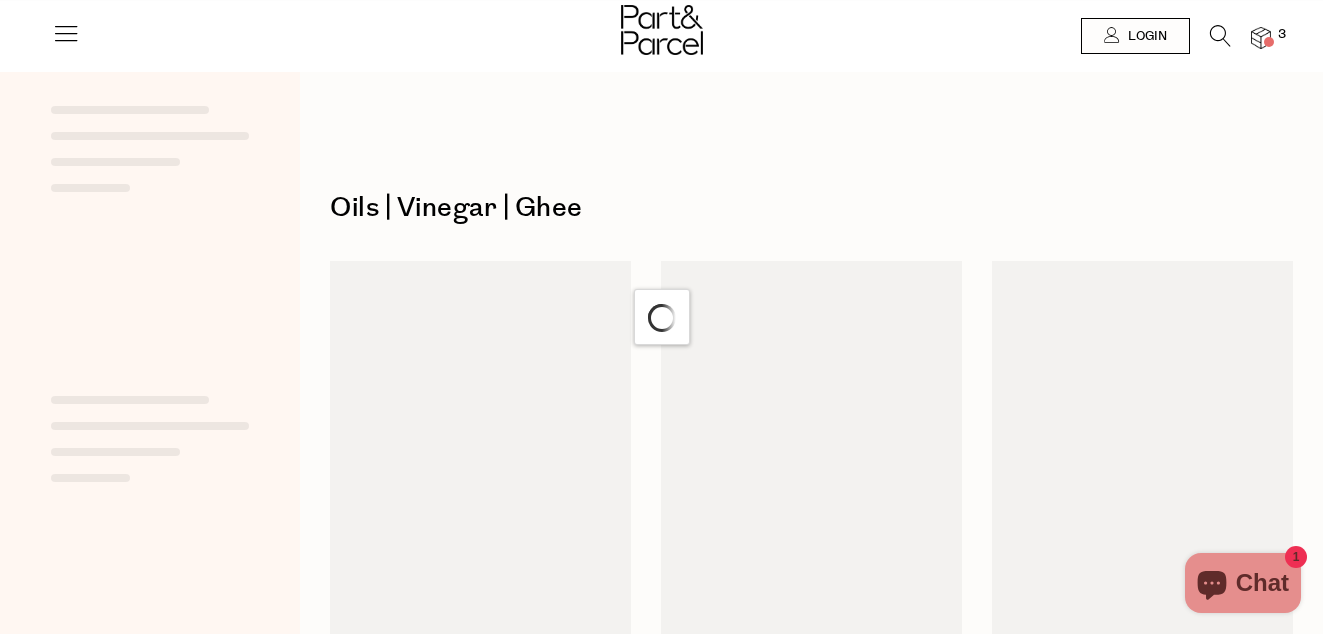 scroll, scrollTop: 0, scrollLeft: 0, axis: both 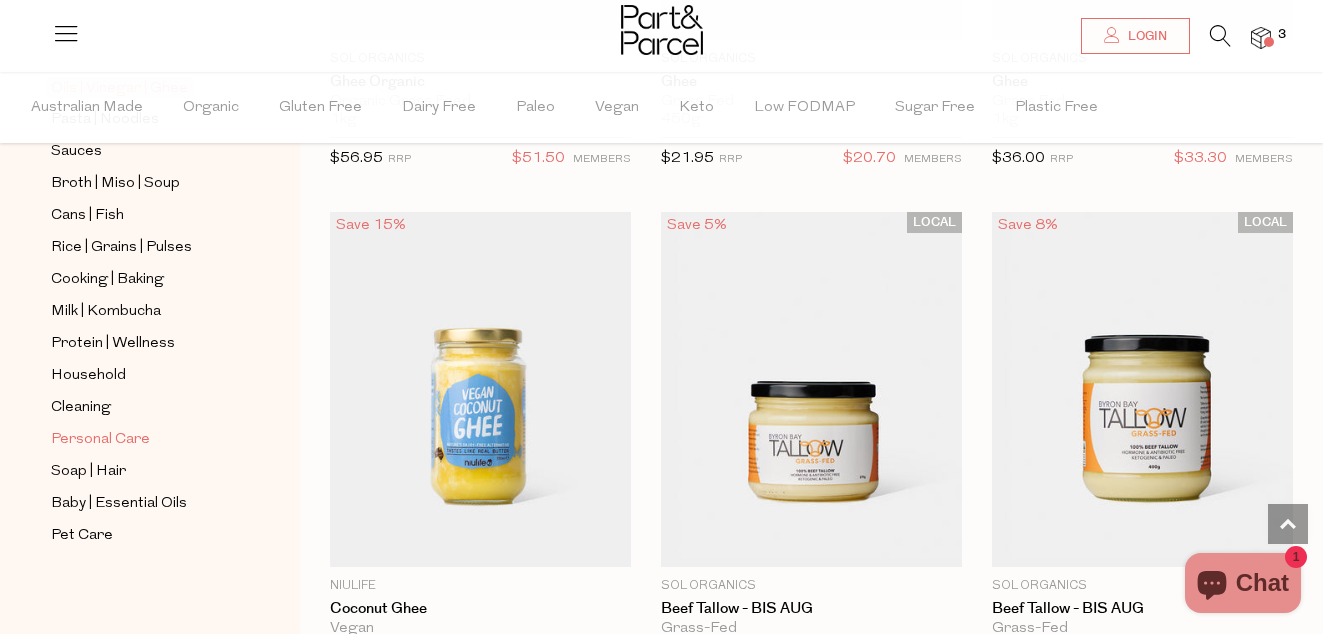 click on "Personal Care" at bounding box center [100, 440] 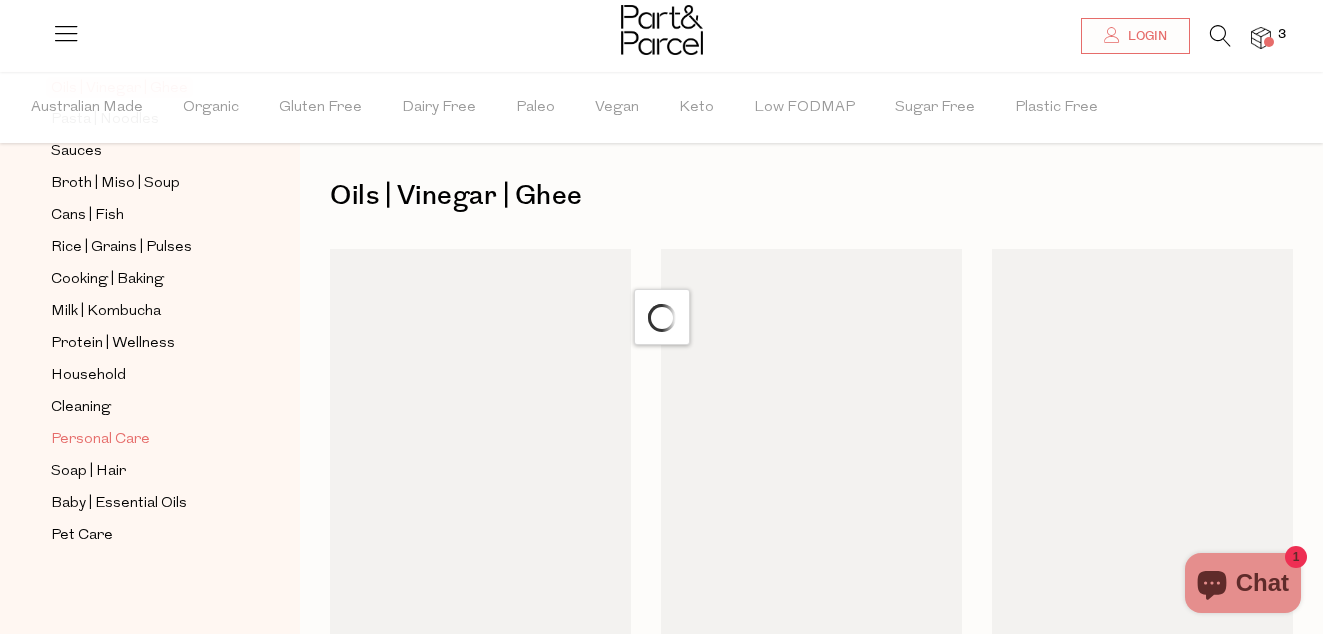 scroll, scrollTop: 0, scrollLeft: 0, axis: both 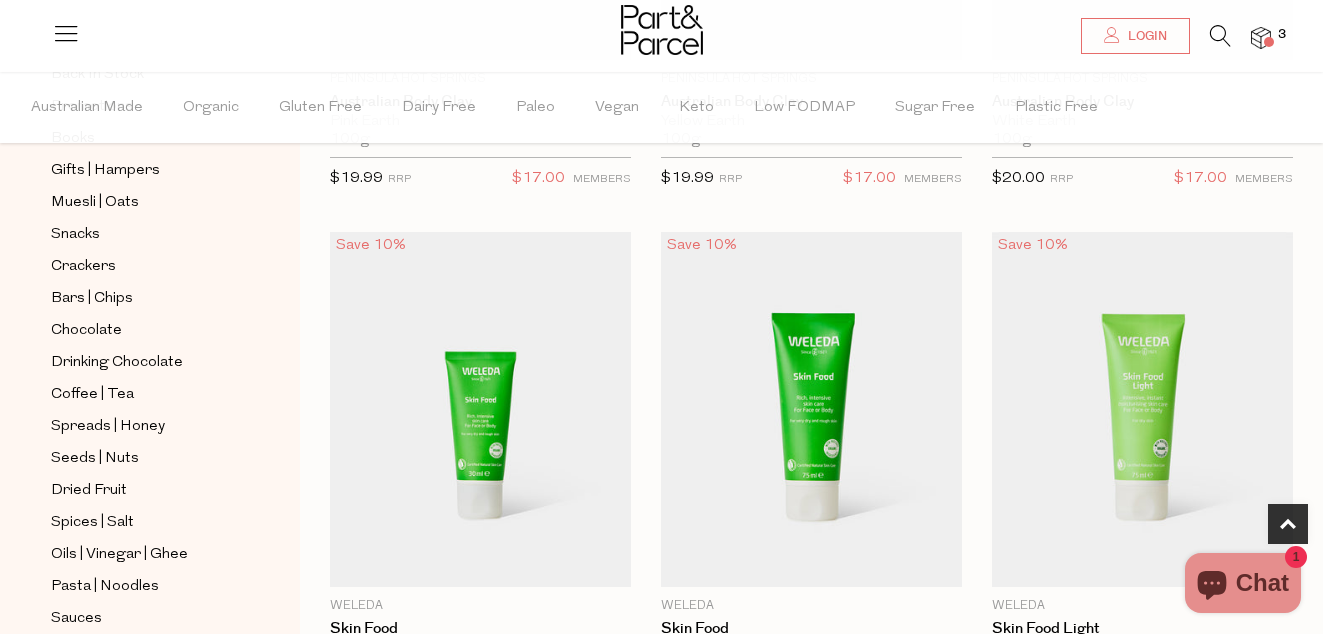 click at bounding box center [1261, 38] 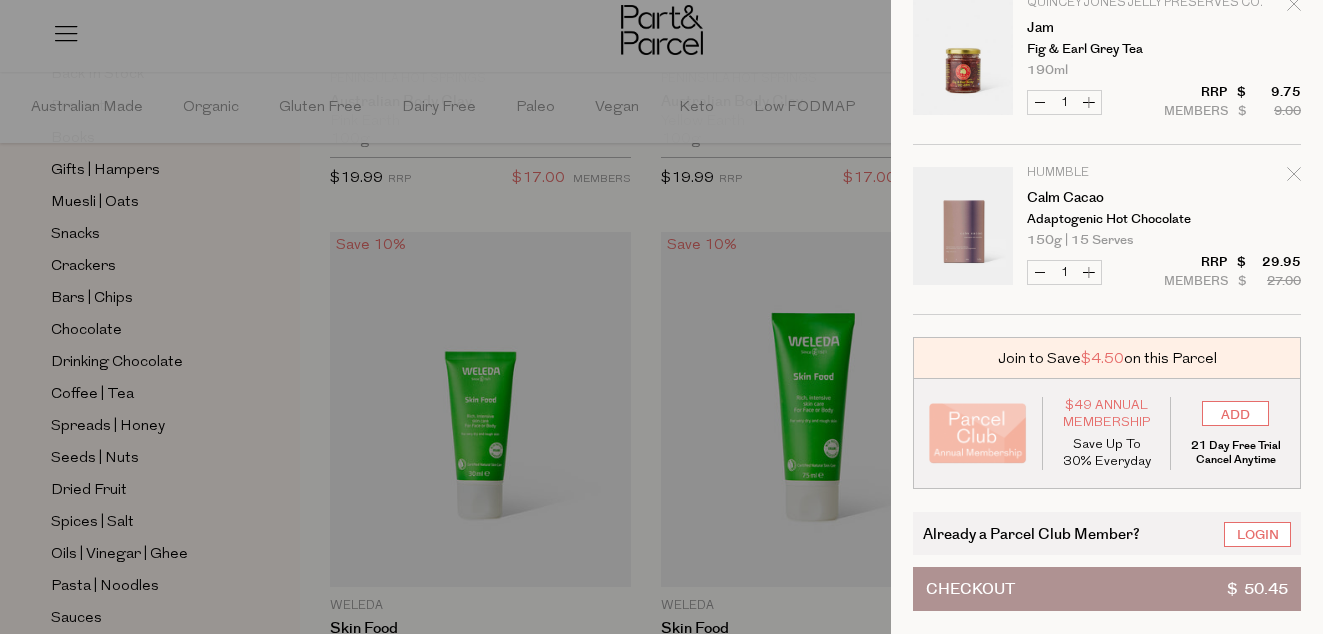 scroll, scrollTop: 242, scrollLeft: 0, axis: vertical 